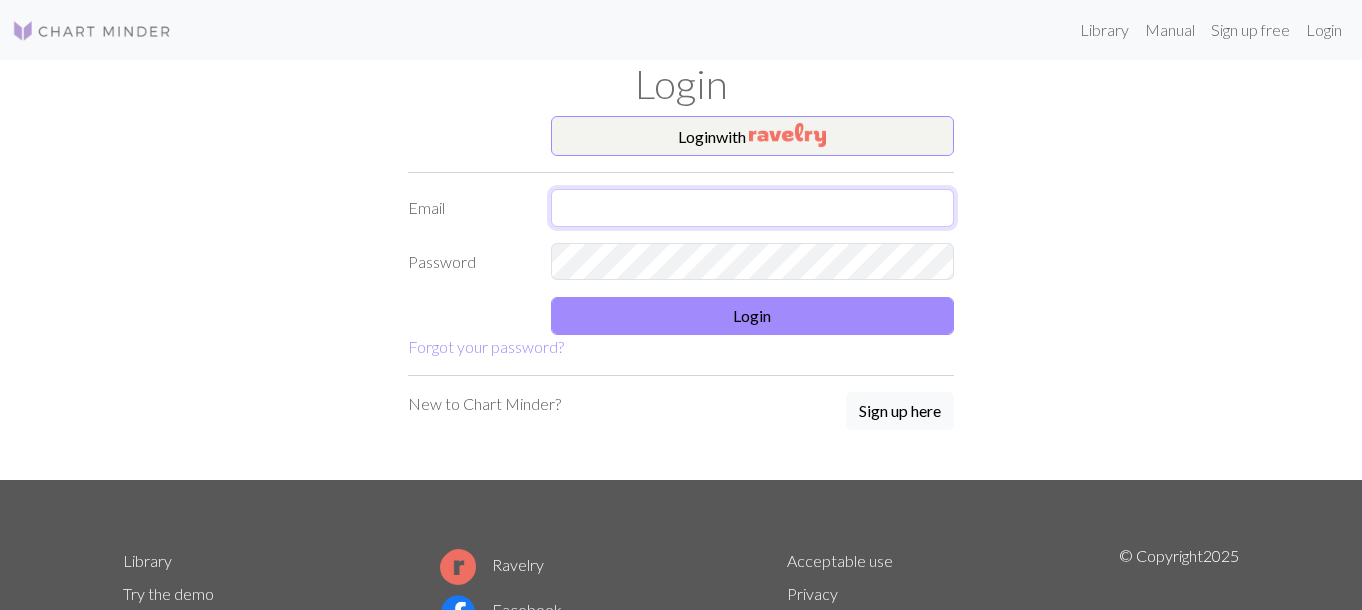 scroll, scrollTop: 0, scrollLeft: 0, axis: both 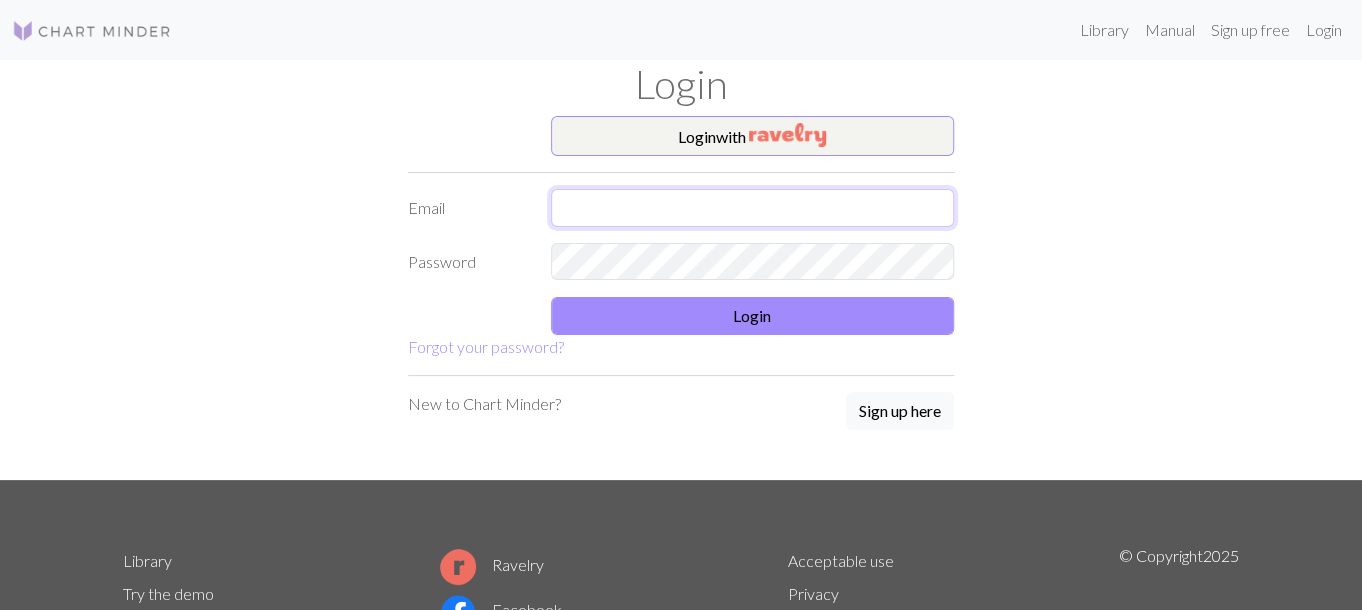 click at bounding box center (753, 208) 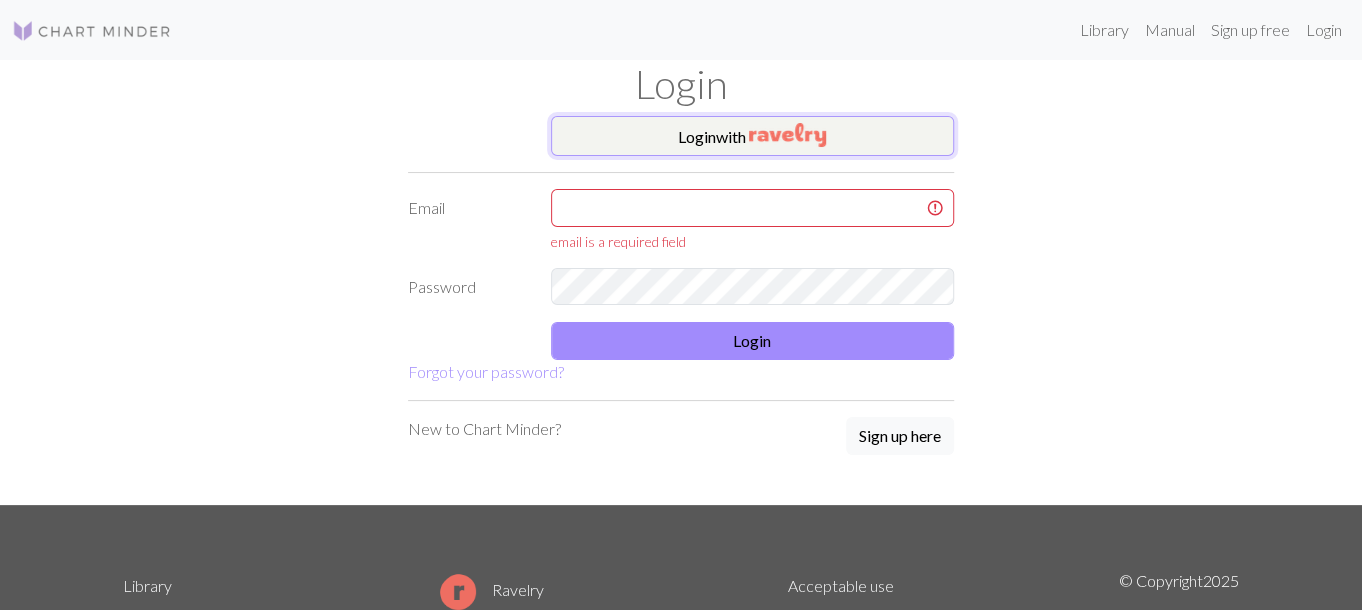 click at bounding box center [787, 135] 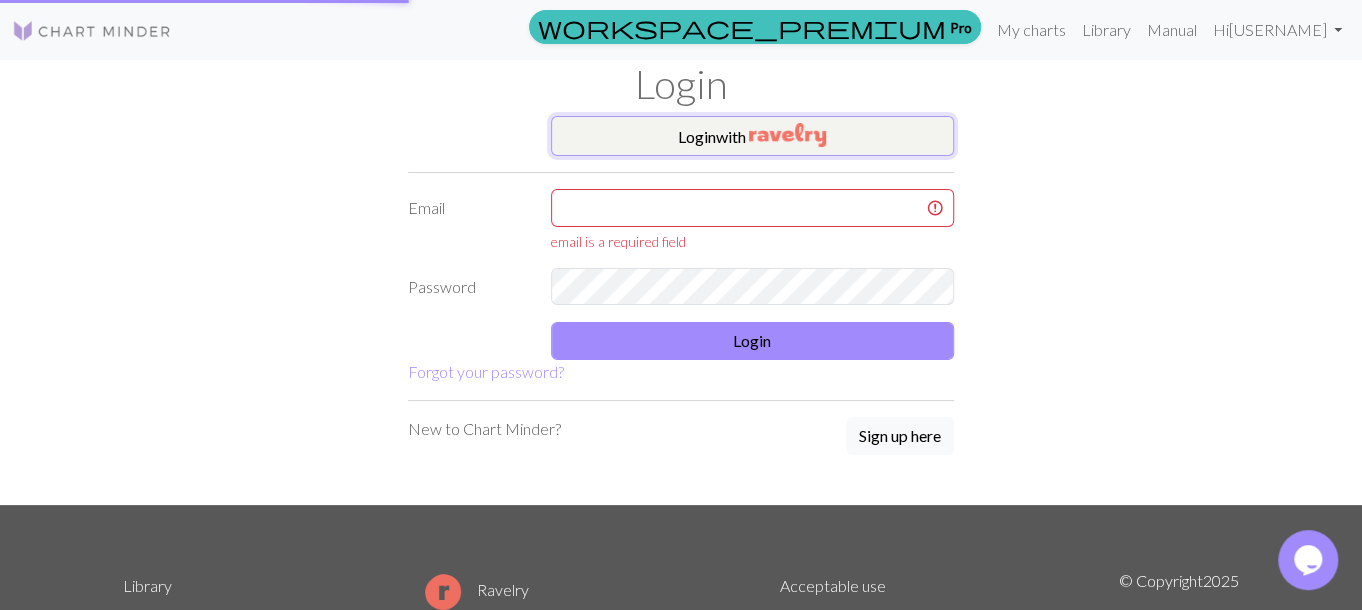 scroll, scrollTop: 0, scrollLeft: 0, axis: both 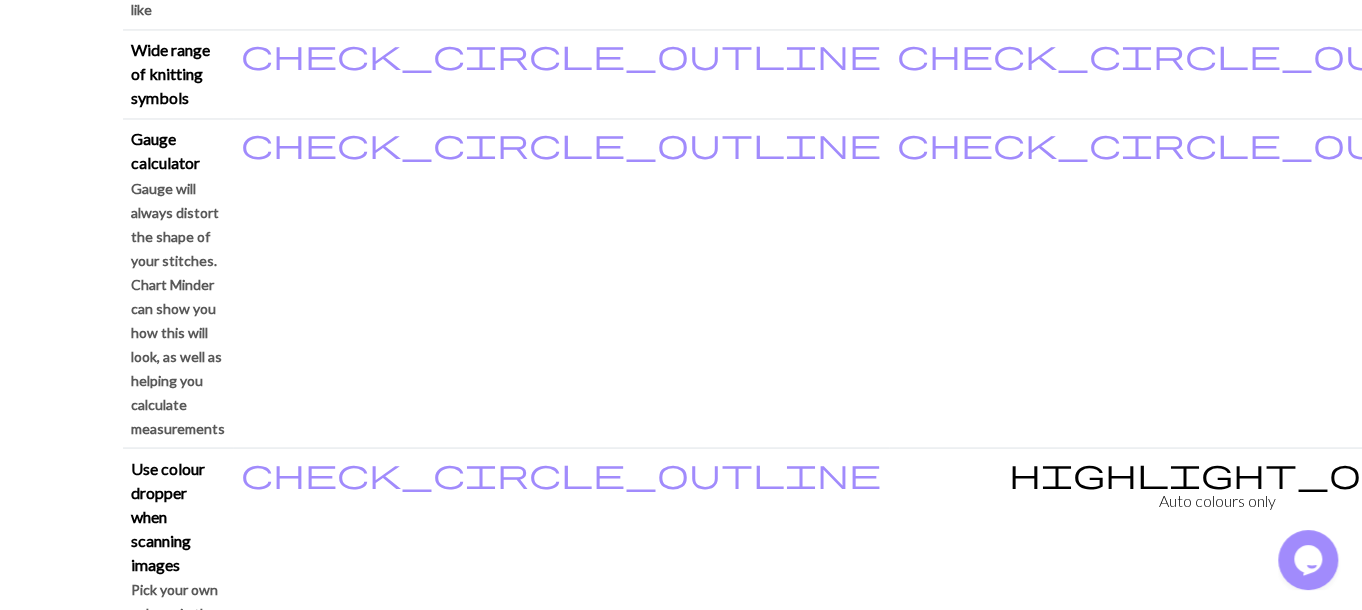 click on "Continue to free version" at bounding box center (1061, 3616) 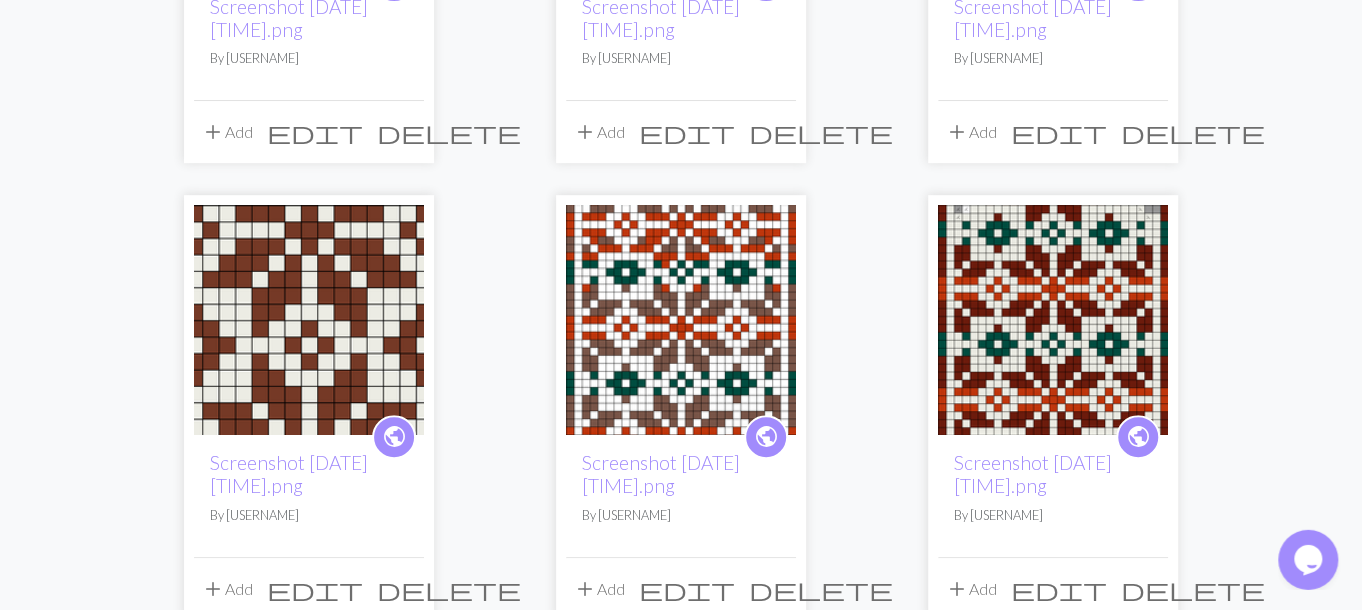 scroll, scrollTop: 460, scrollLeft: 0, axis: vertical 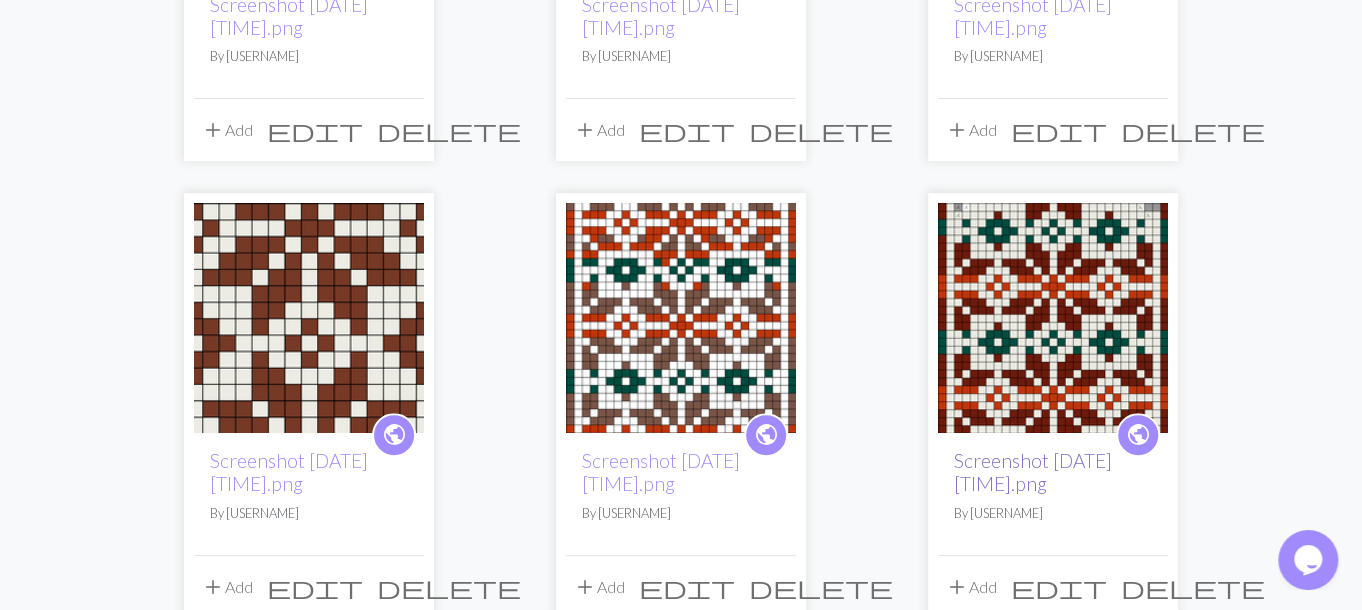 click on "Screenshot [DATE] [TIME].png" at bounding box center [1033, 472] 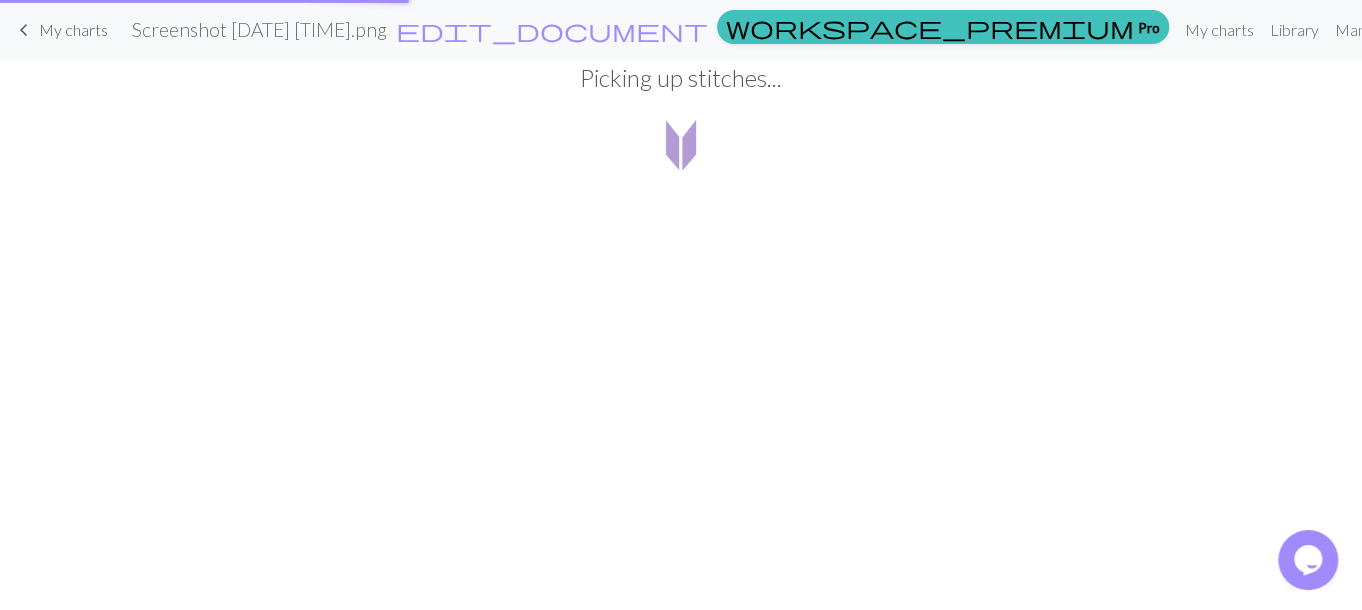scroll, scrollTop: 0, scrollLeft: 0, axis: both 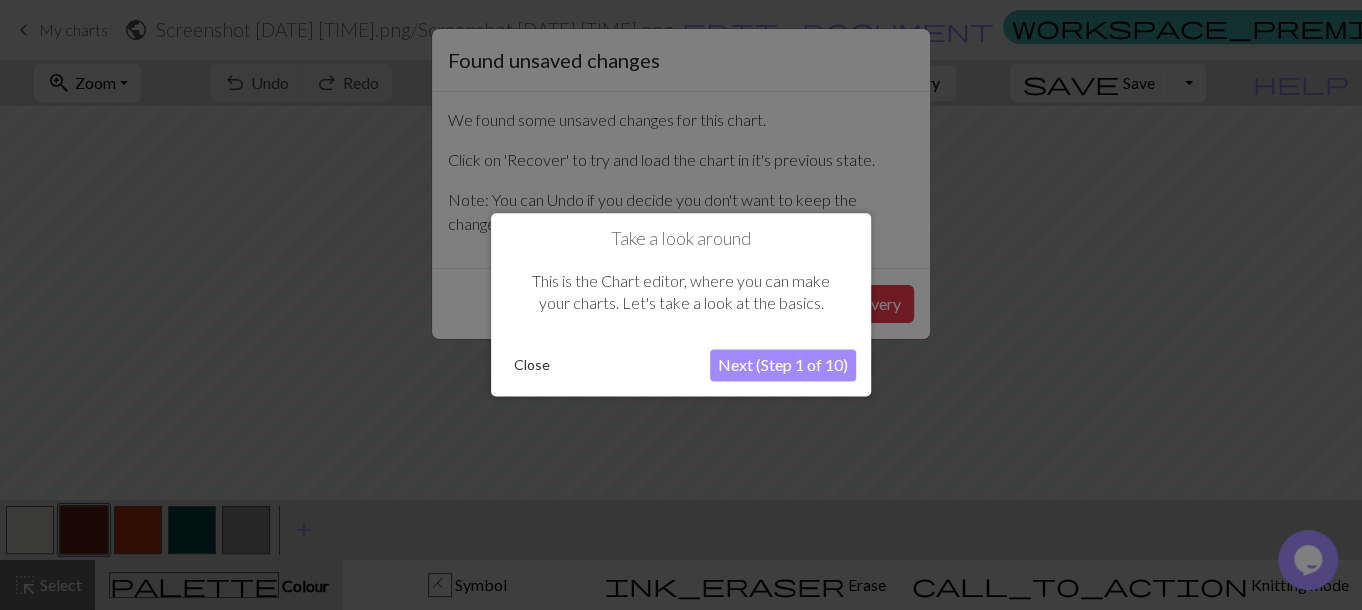 click on "Next (Step 1 of 10)" at bounding box center [783, 366] 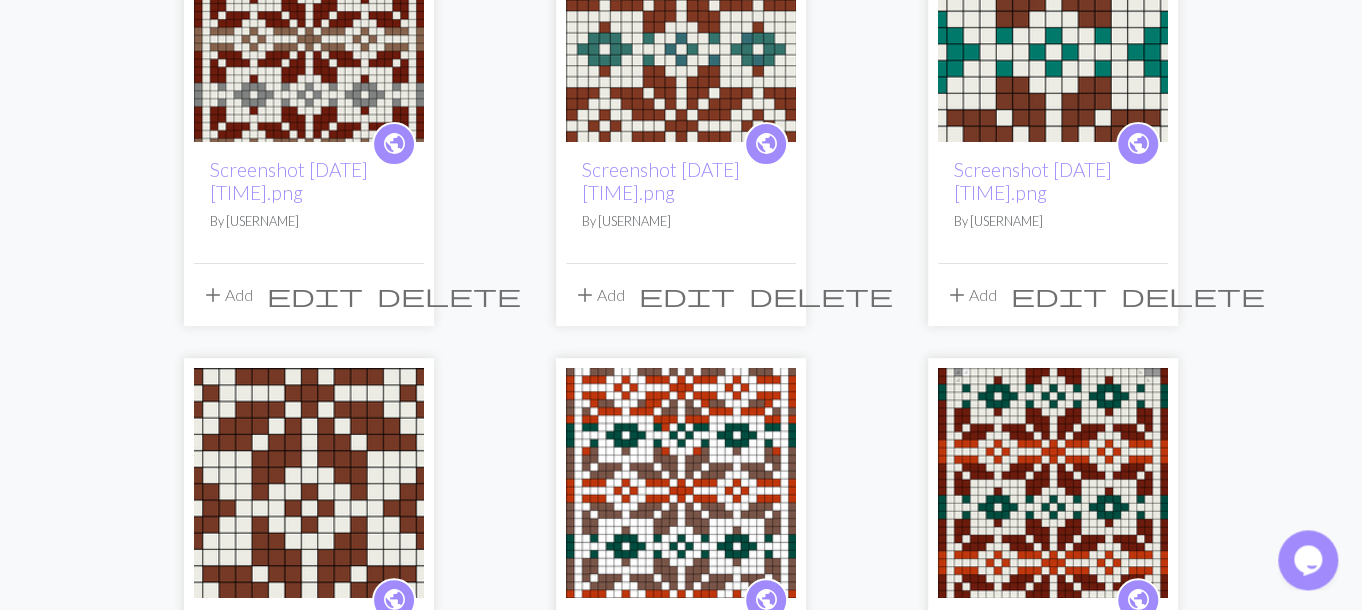 scroll, scrollTop: 508, scrollLeft: 0, axis: vertical 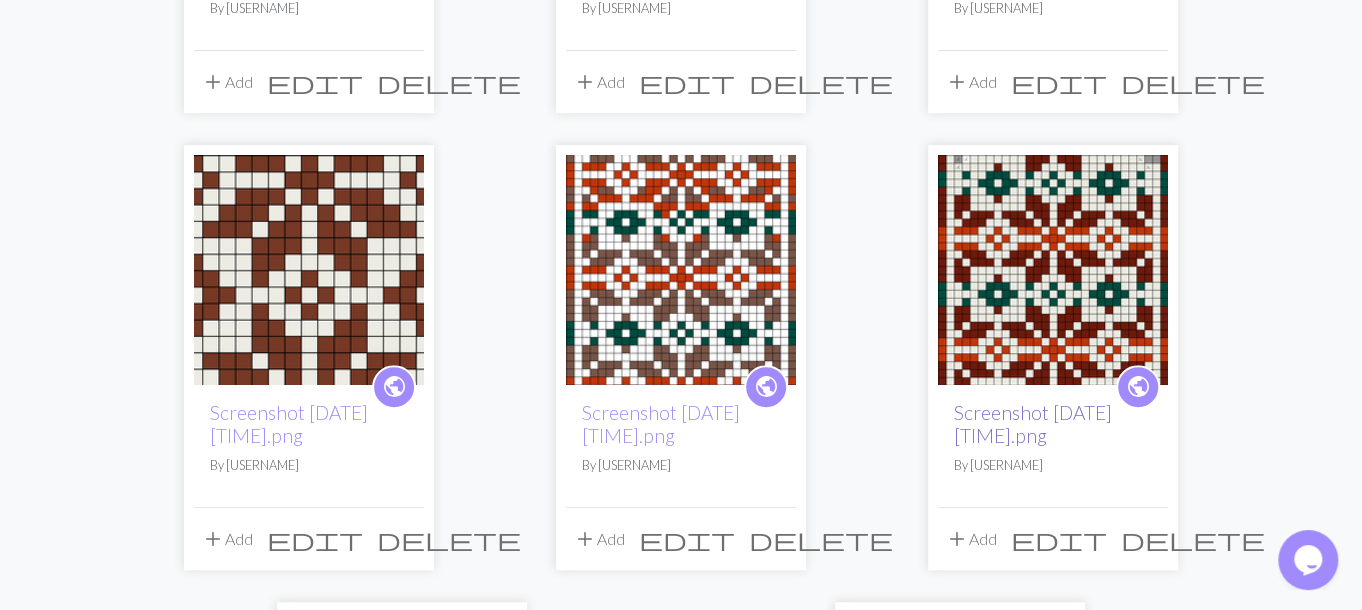 click on "Screenshot [DATE] [TIME].png" at bounding box center (1033, 424) 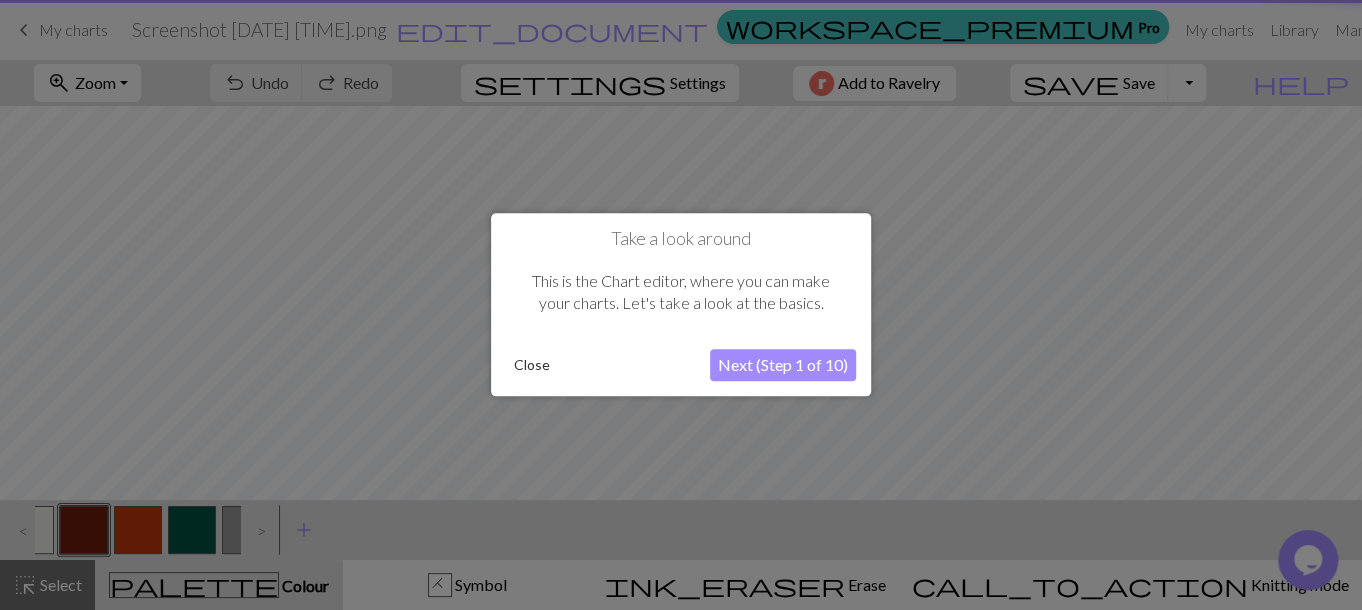 scroll, scrollTop: 0, scrollLeft: 0, axis: both 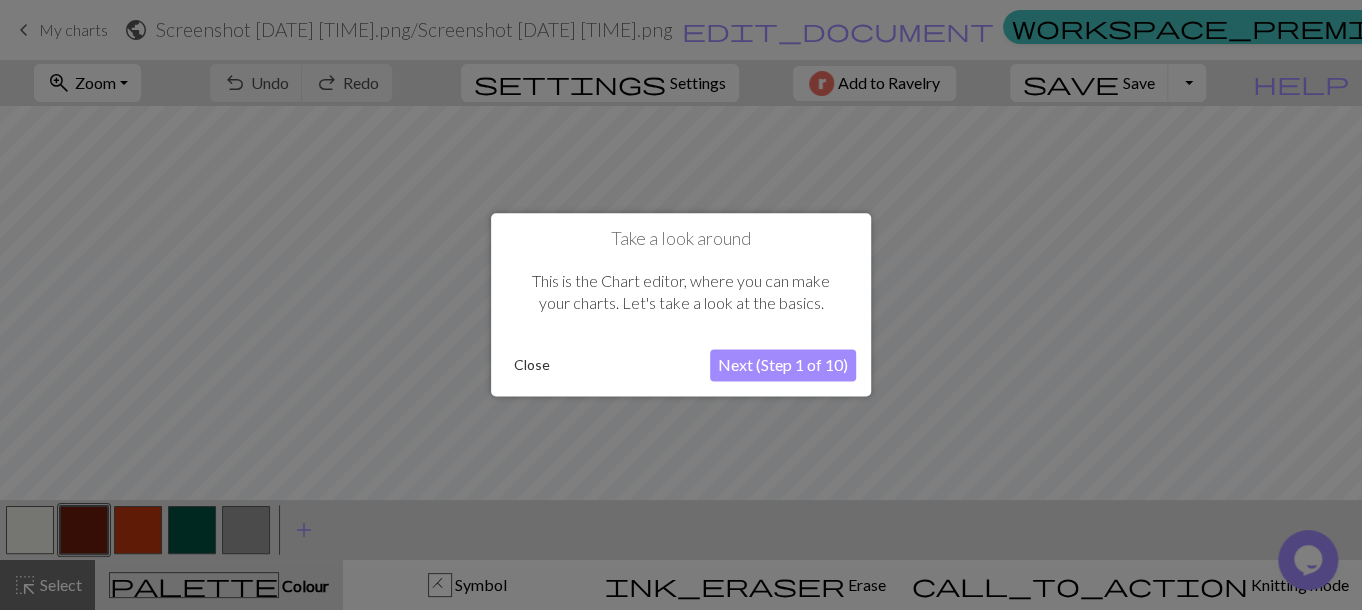 click on "Close" at bounding box center [532, 366] 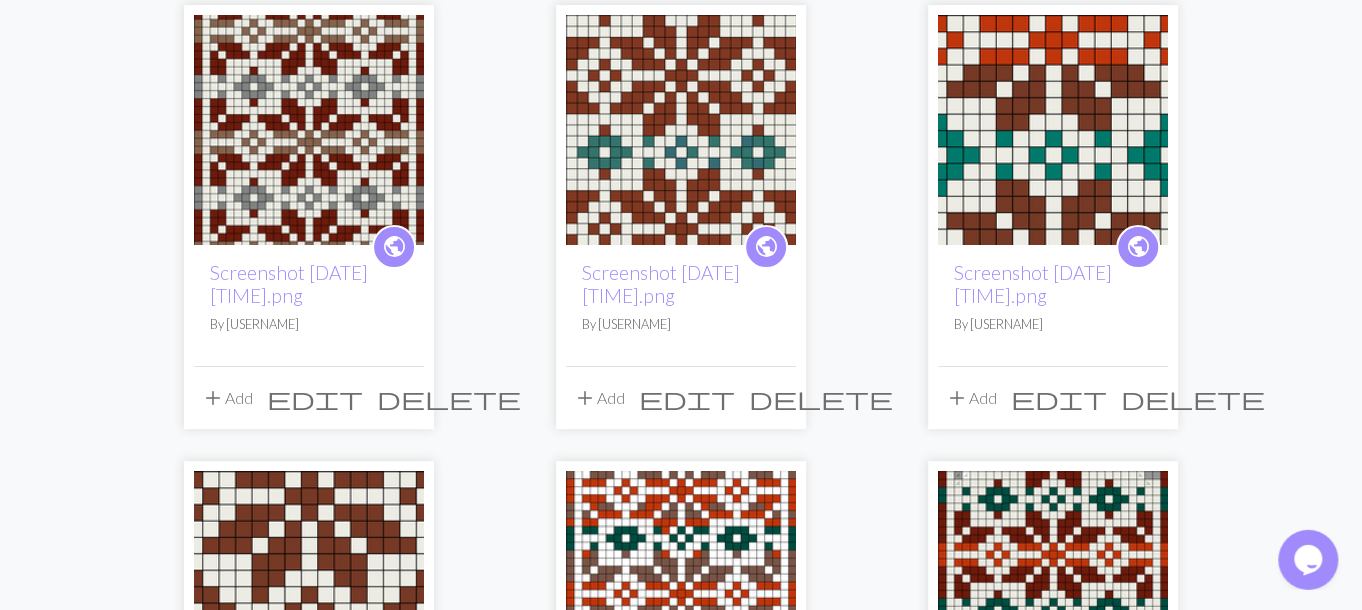 scroll, scrollTop: 113, scrollLeft: 0, axis: vertical 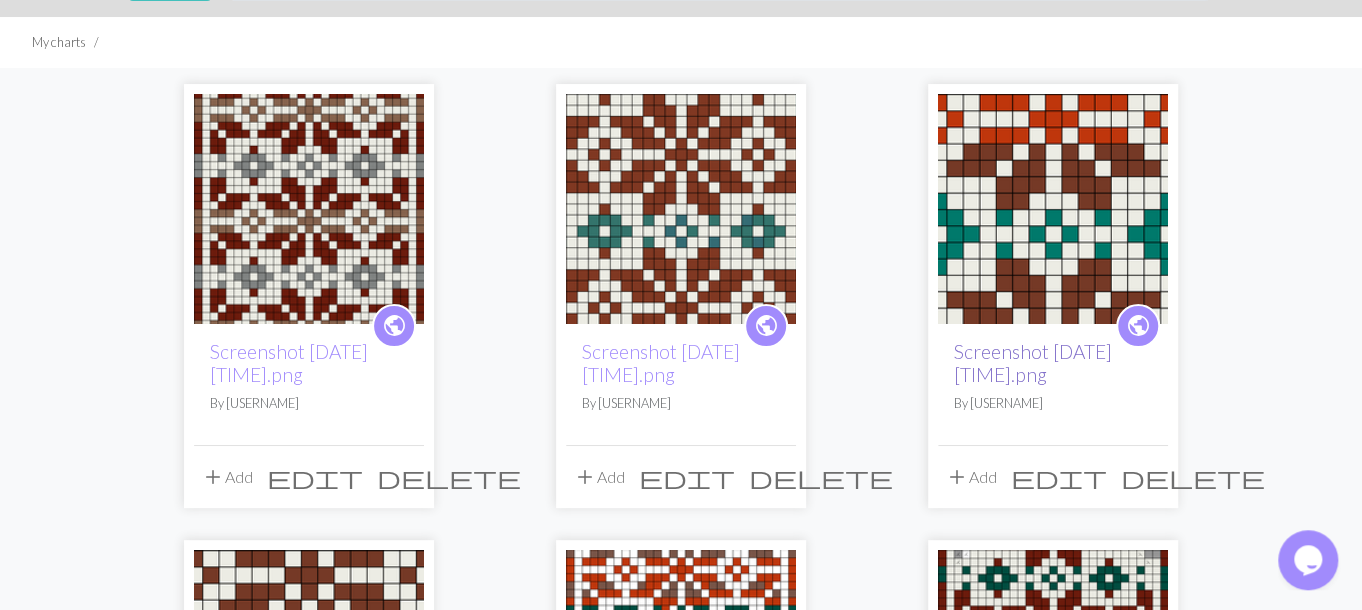 click on "Screenshot [DATE] [TIME].png" at bounding box center (1033, 363) 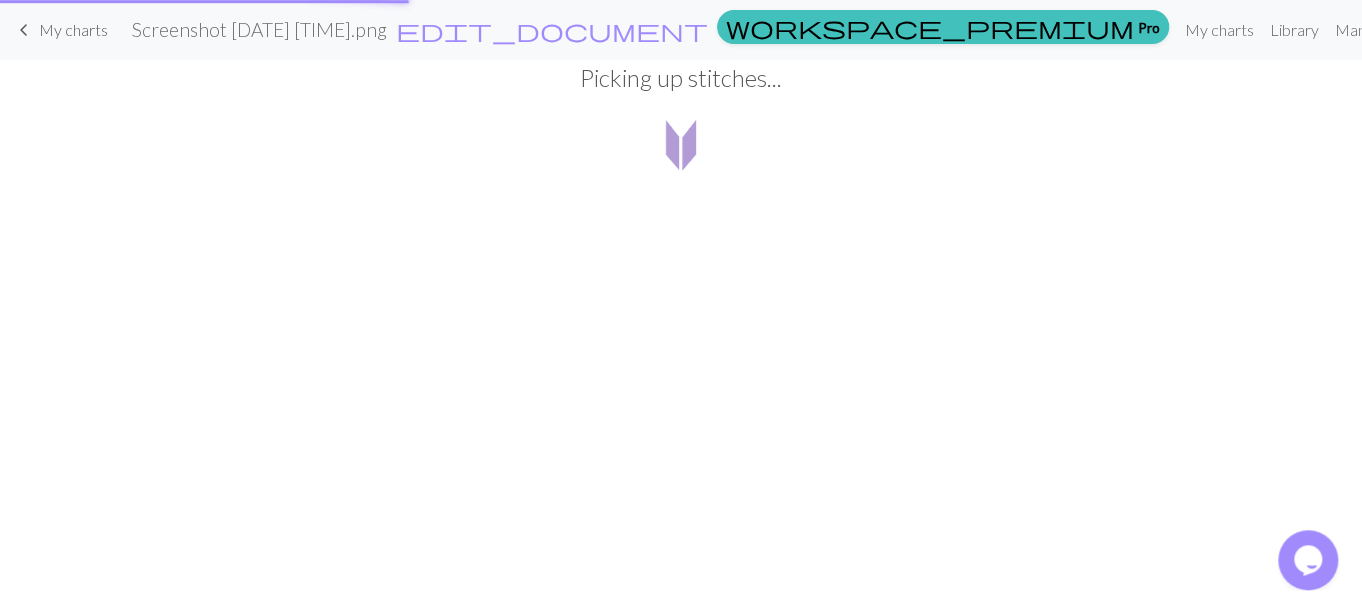 scroll, scrollTop: 0, scrollLeft: 0, axis: both 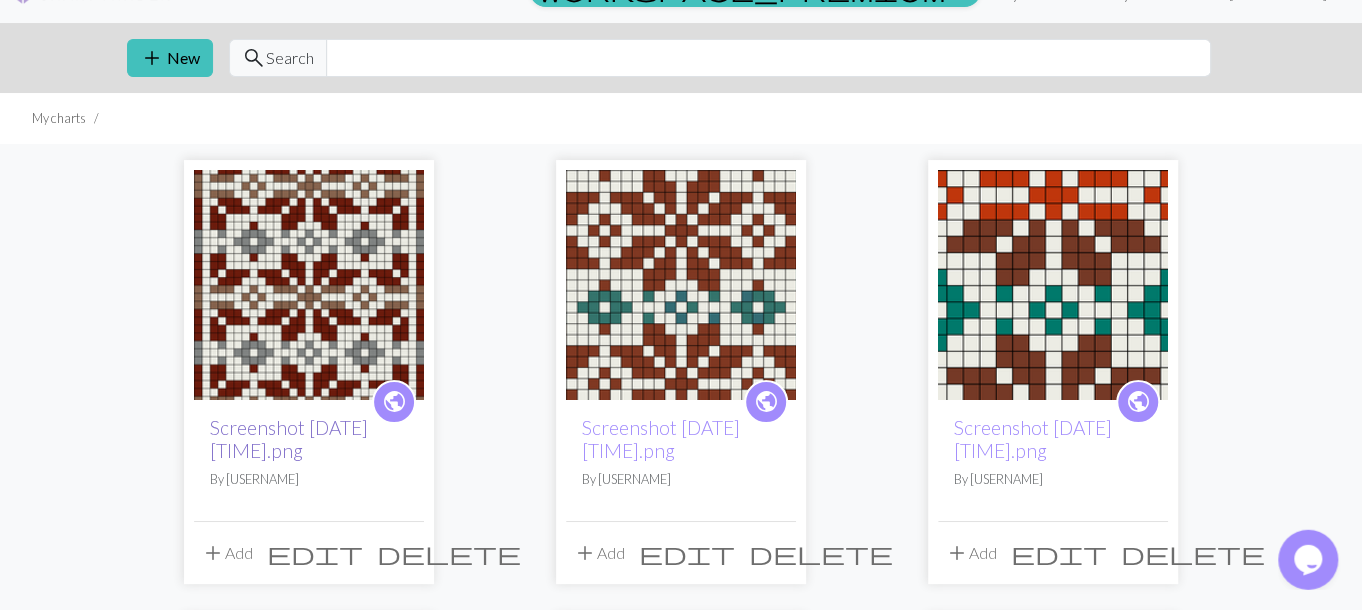 click on "Screenshot [DATE] [TIME].png" at bounding box center [289, 439] 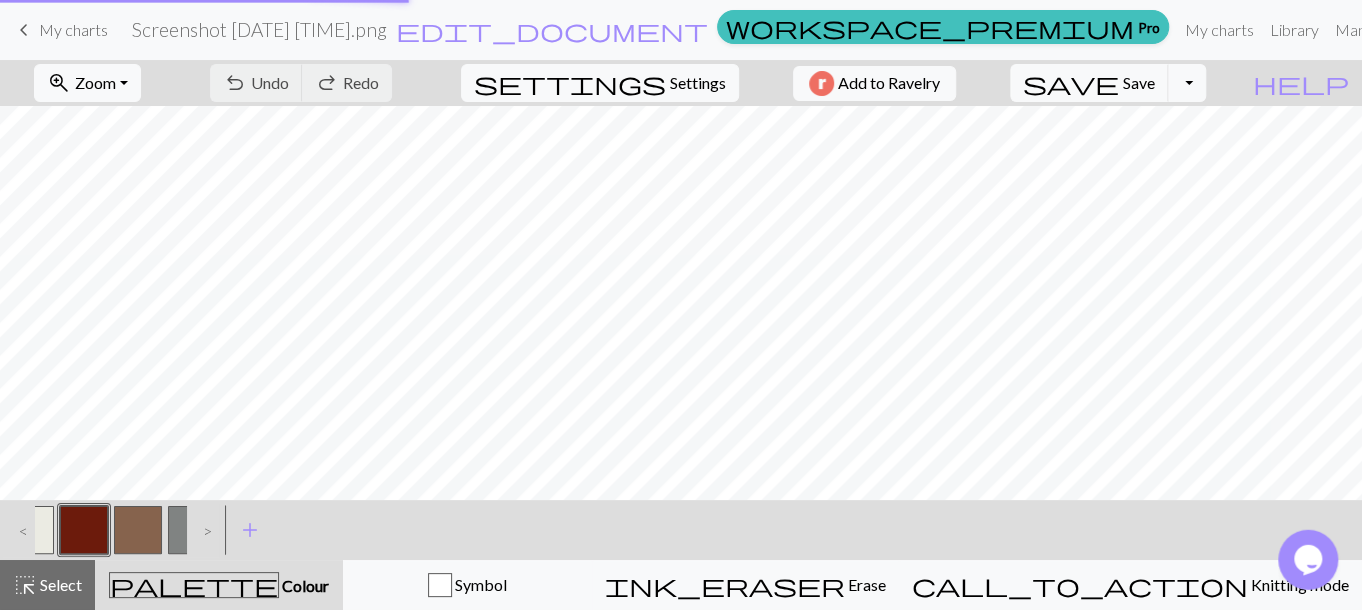 scroll, scrollTop: 0, scrollLeft: 0, axis: both 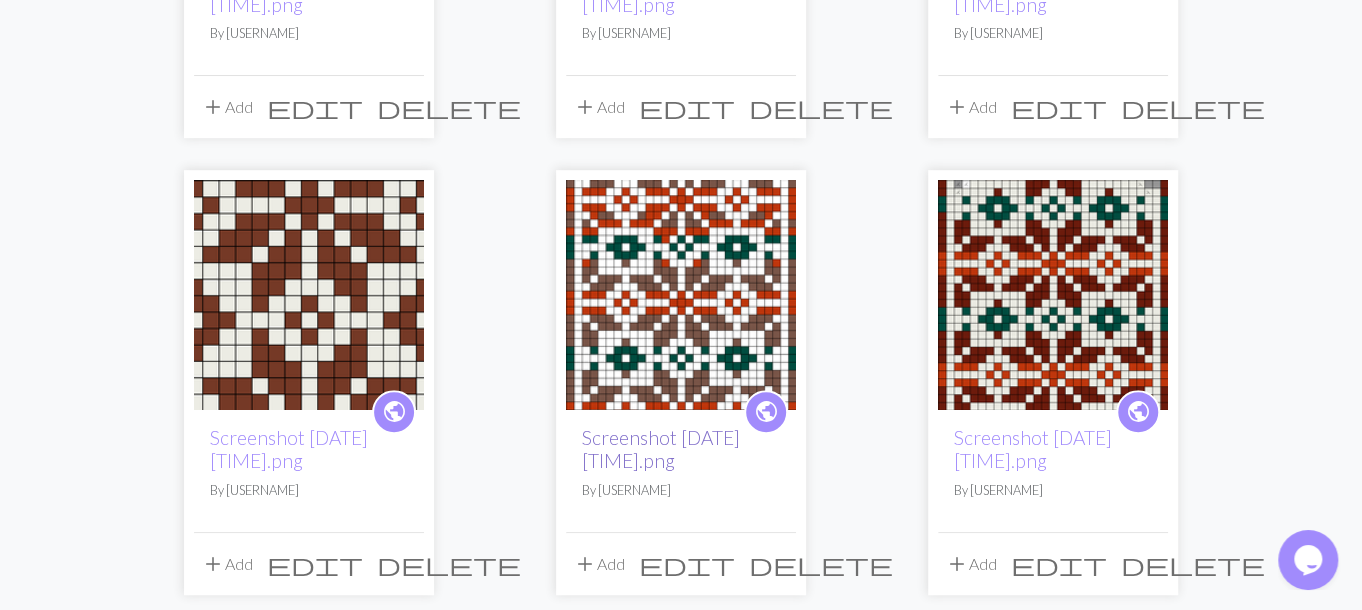click on "Screenshot [DATE] [TIME].png" at bounding box center [661, 449] 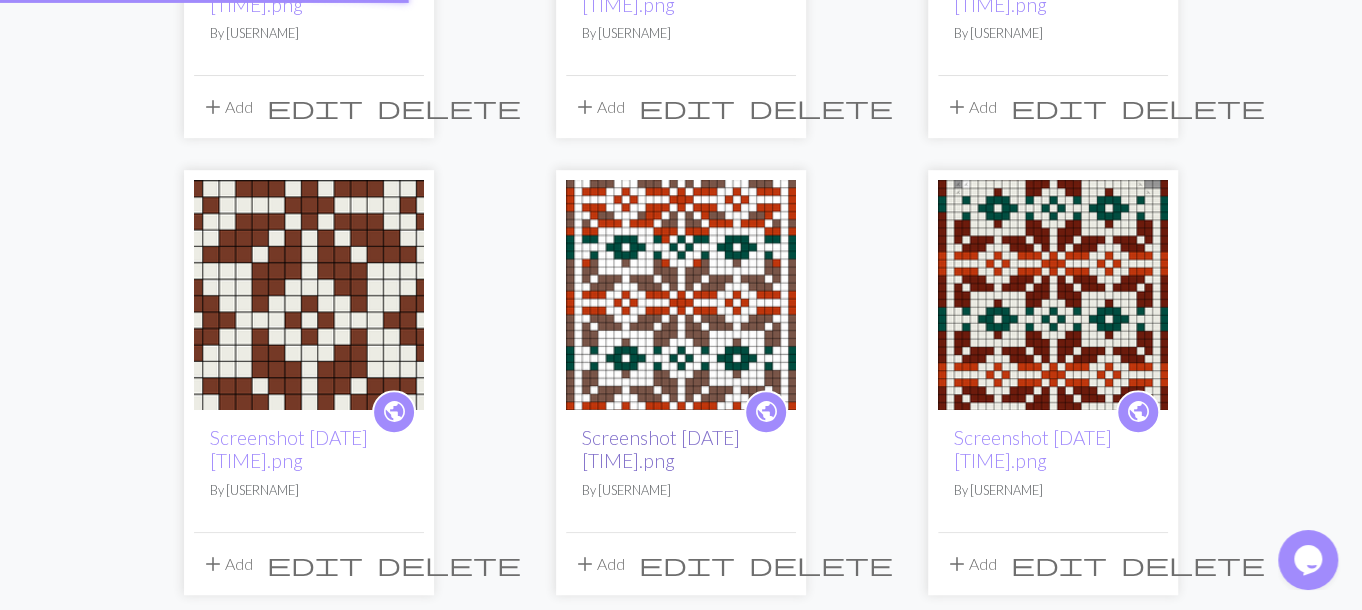 scroll, scrollTop: 0, scrollLeft: 0, axis: both 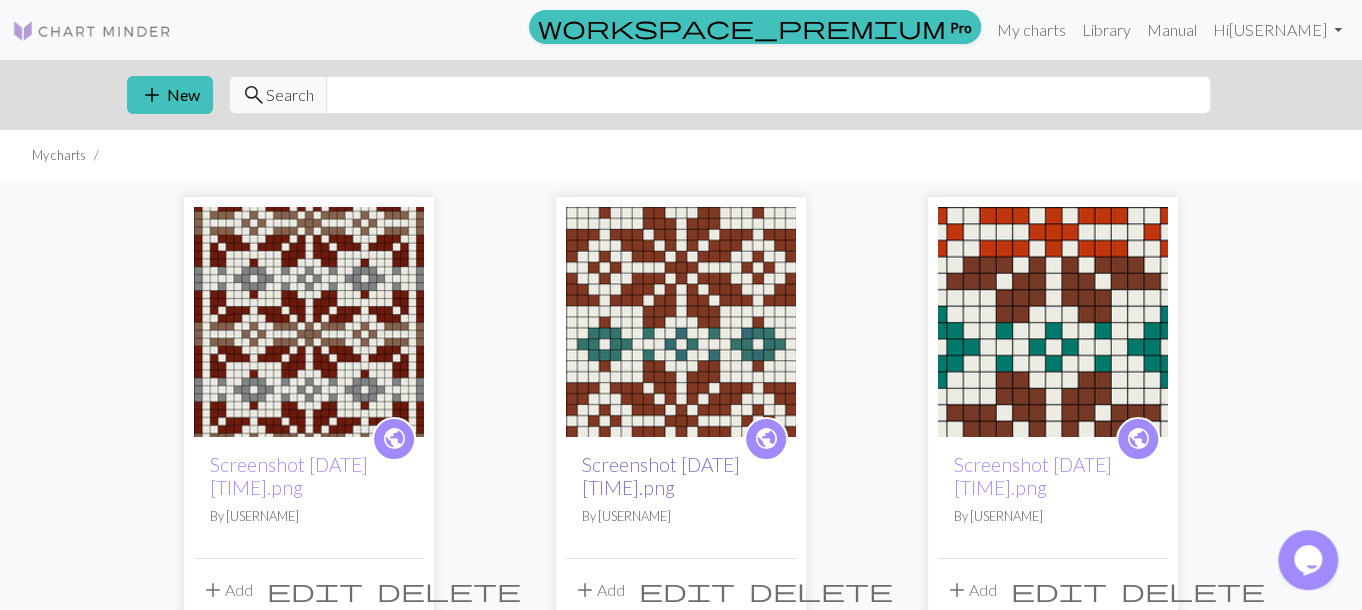 click on "Screenshot [DATE] [TIME].png" at bounding box center [661, 476] 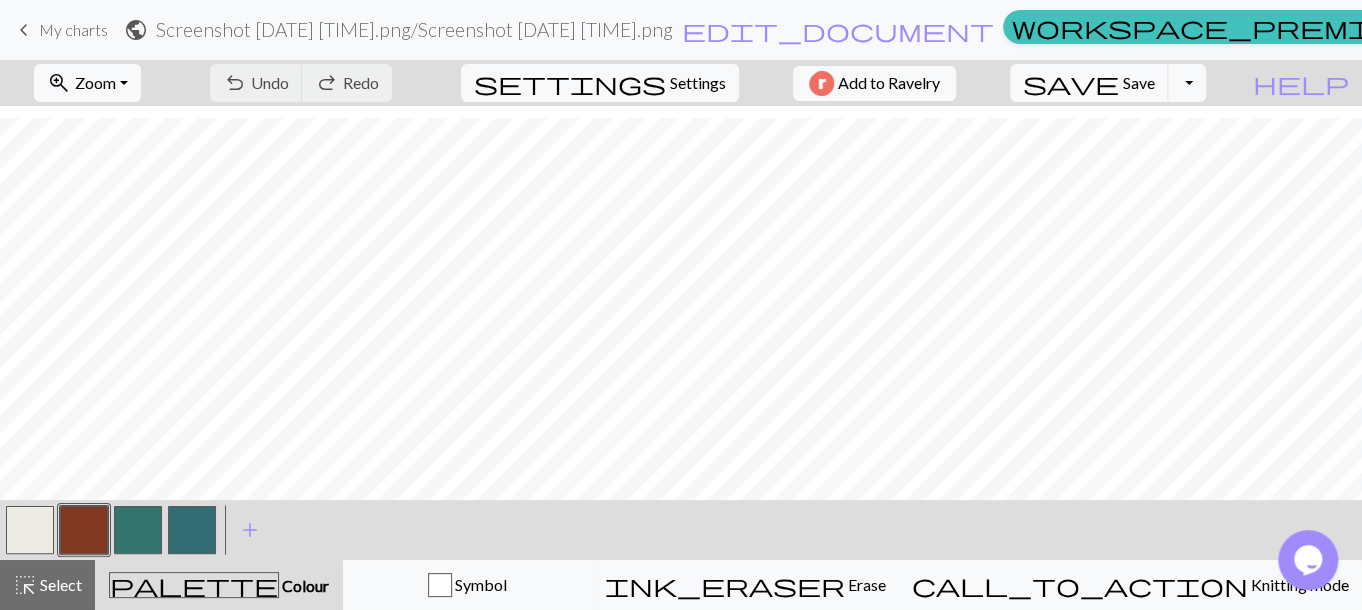 scroll, scrollTop: 10, scrollLeft: 0, axis: vertical 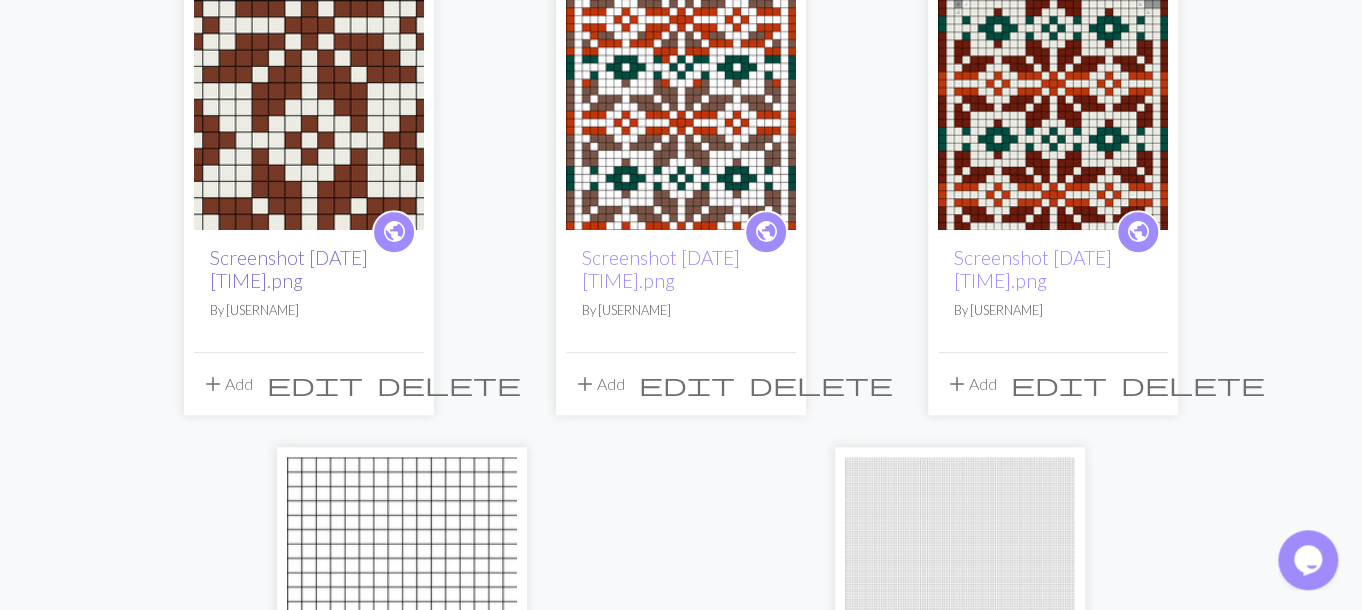 drag, startPoint x: 315, startPoint y: 284, endPoint x: 280, endPoint y: 265, distance: 39.824615 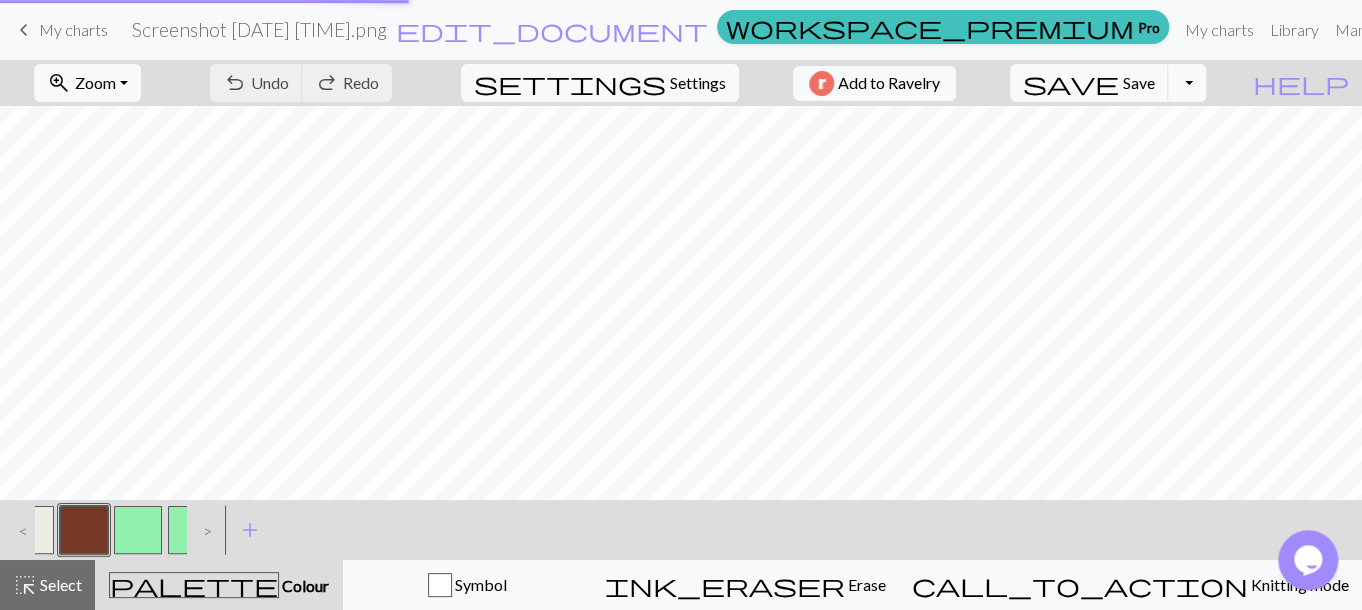 scroll, scrollTop: 0, scrollLeft: 0, axis: both 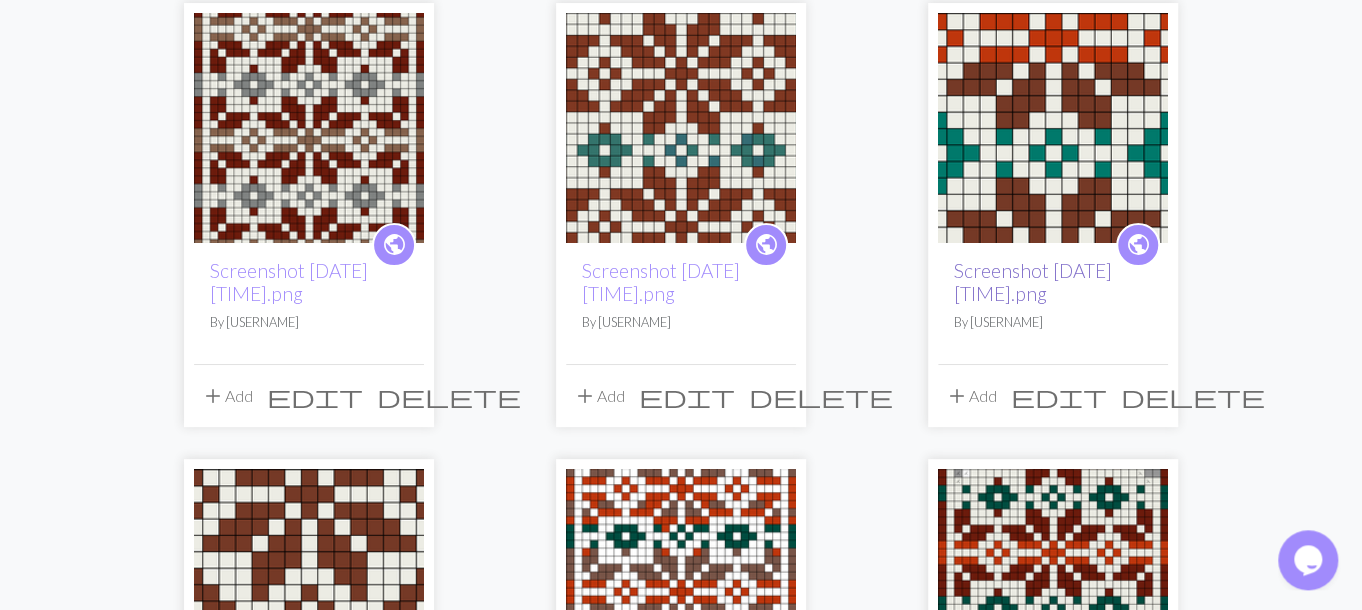 click on "Screenshot [DATE] [TIME].png" at bounding box center (1033, 282) 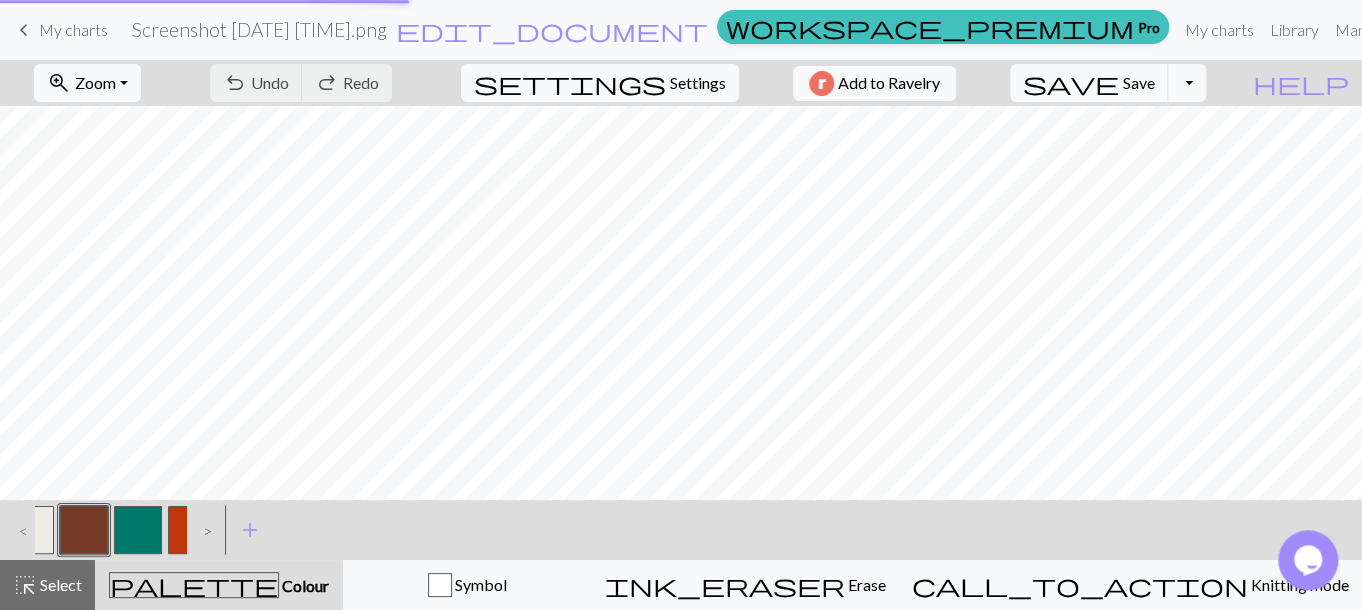 scroll, scrollTop: 0, scrollLeft: 0, axis: both 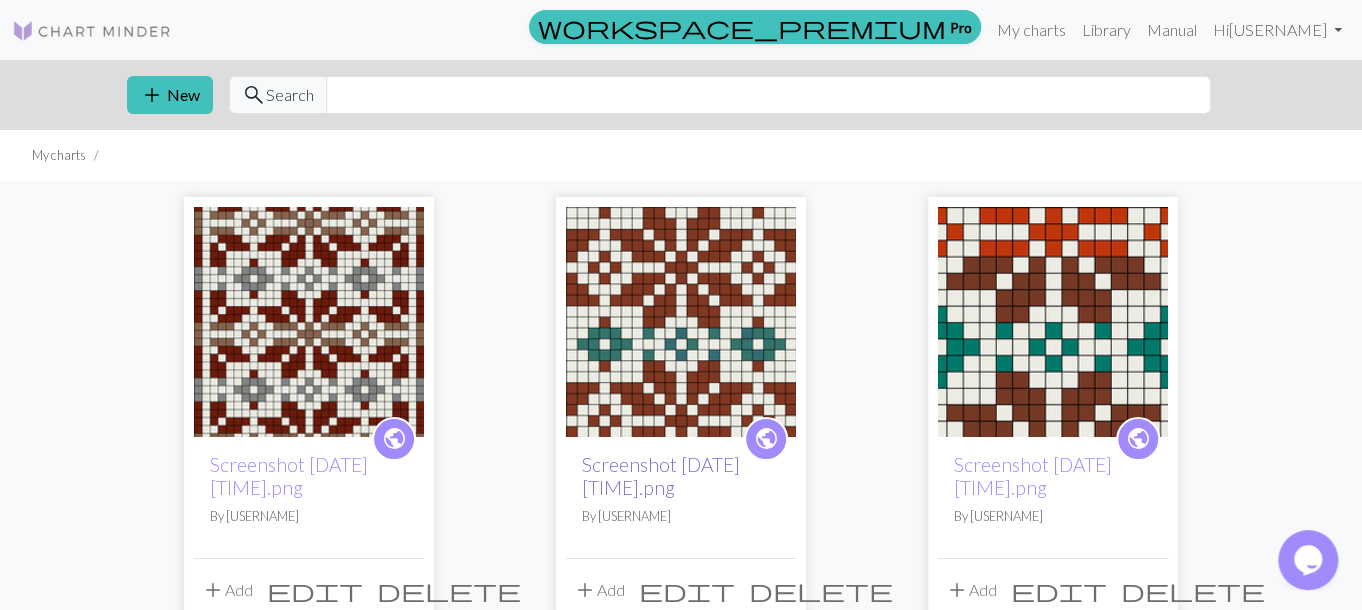 click on "Screenshot [DATE] [TIME].png" at bounding box center (661, 476) 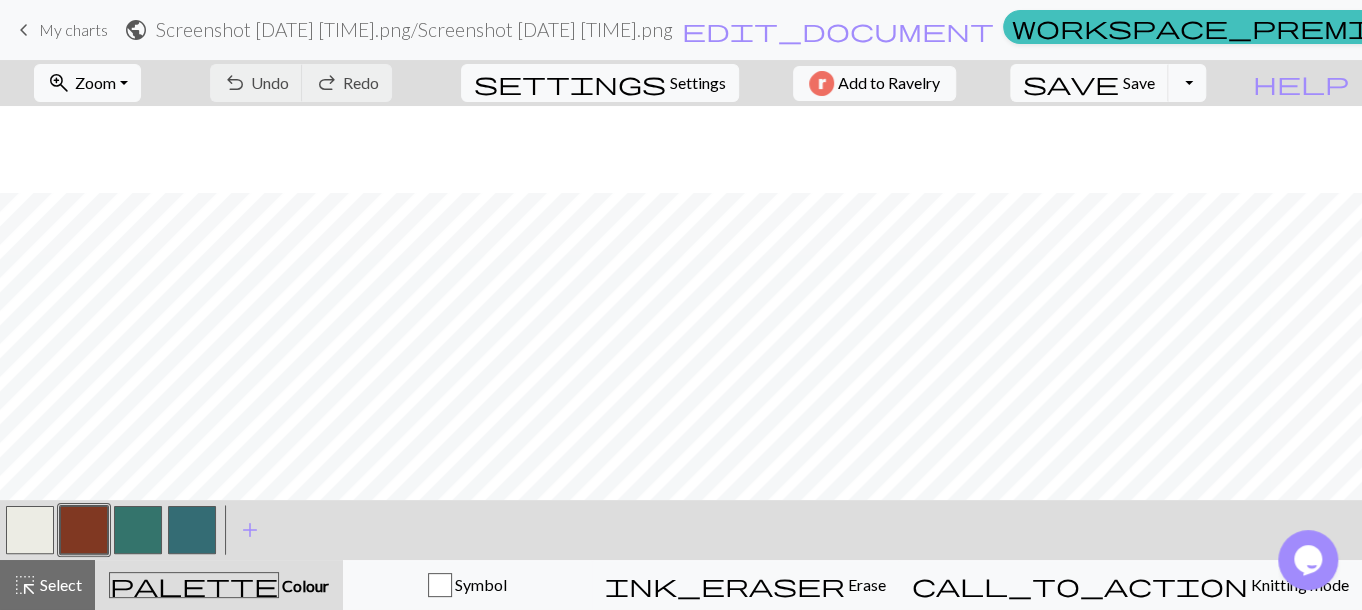 scroll, scrollTop: 87, scrollLeft: 0, axis: vertical 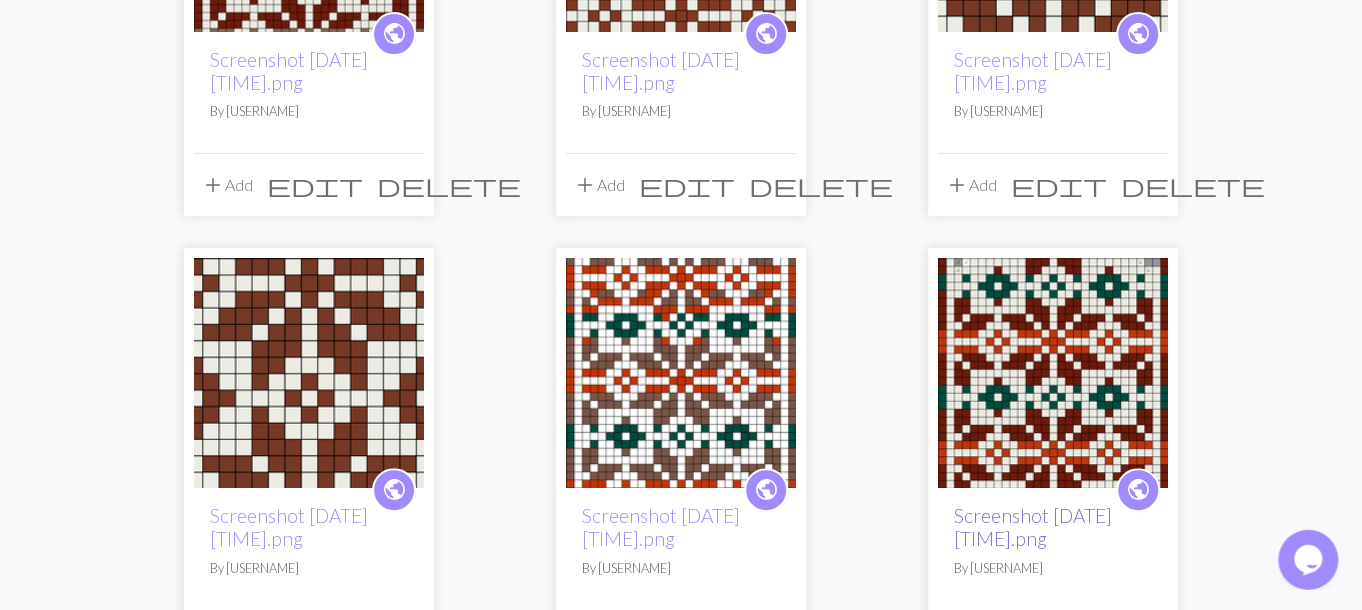 click on "Screenshot [DATE] [TIME].png" at bounding box center (1033, 527) 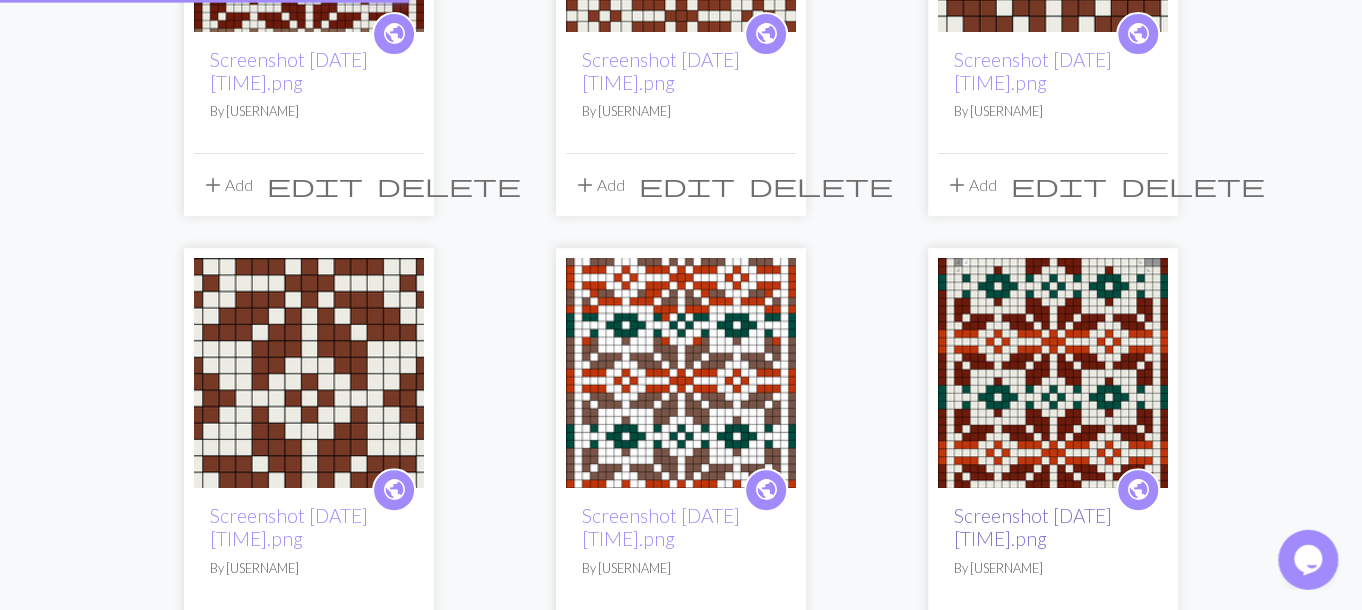 scroll, scrollTop: 0, scrollLeft: 0, axis: both 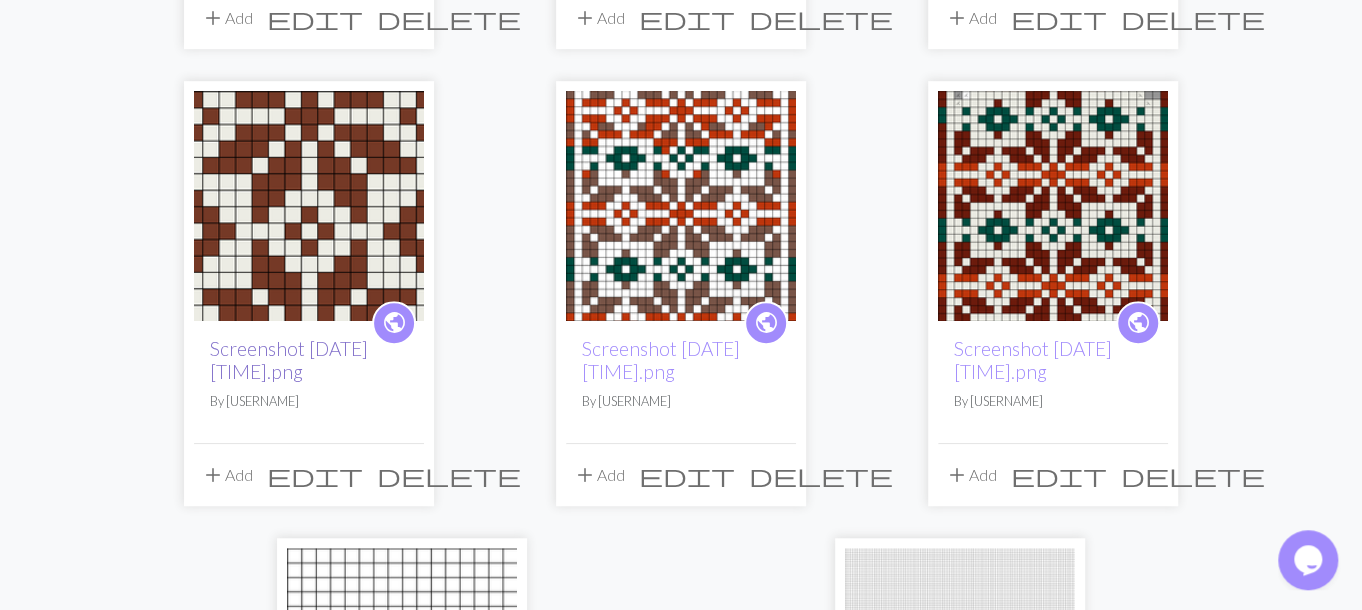 click on "Screenshot [DATE] [TIME].png" at bounding box center [289, 360] 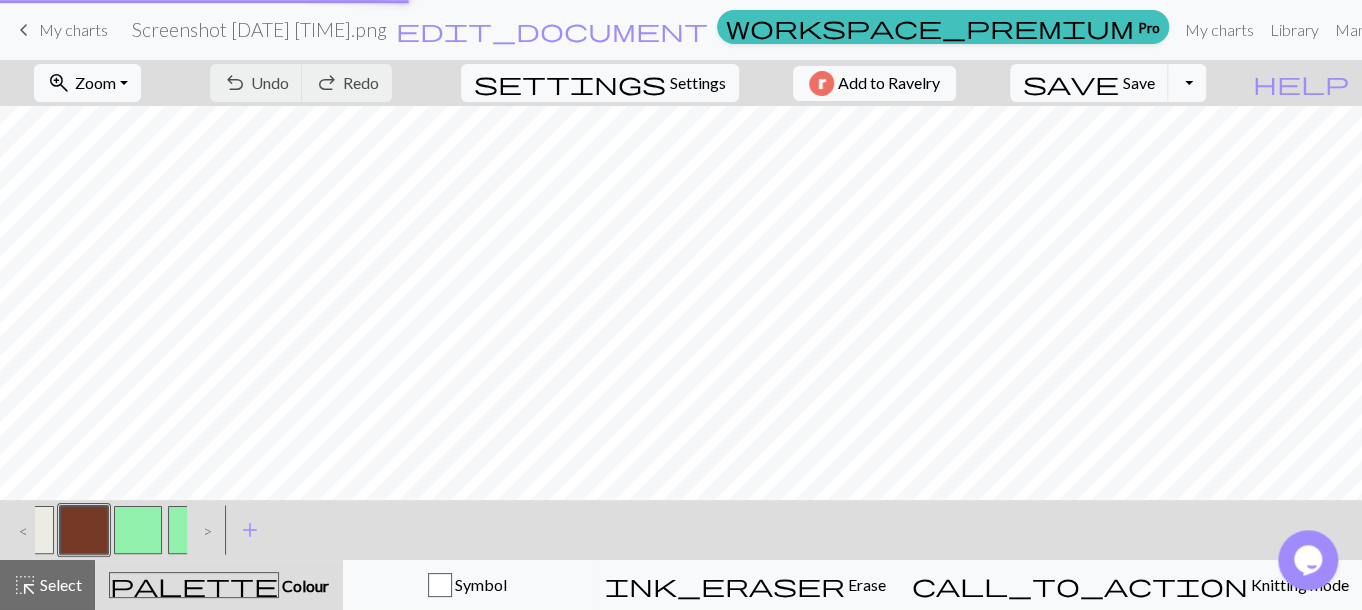 scroll, scrollTop: 0, scrollLeft: 0, axis: both 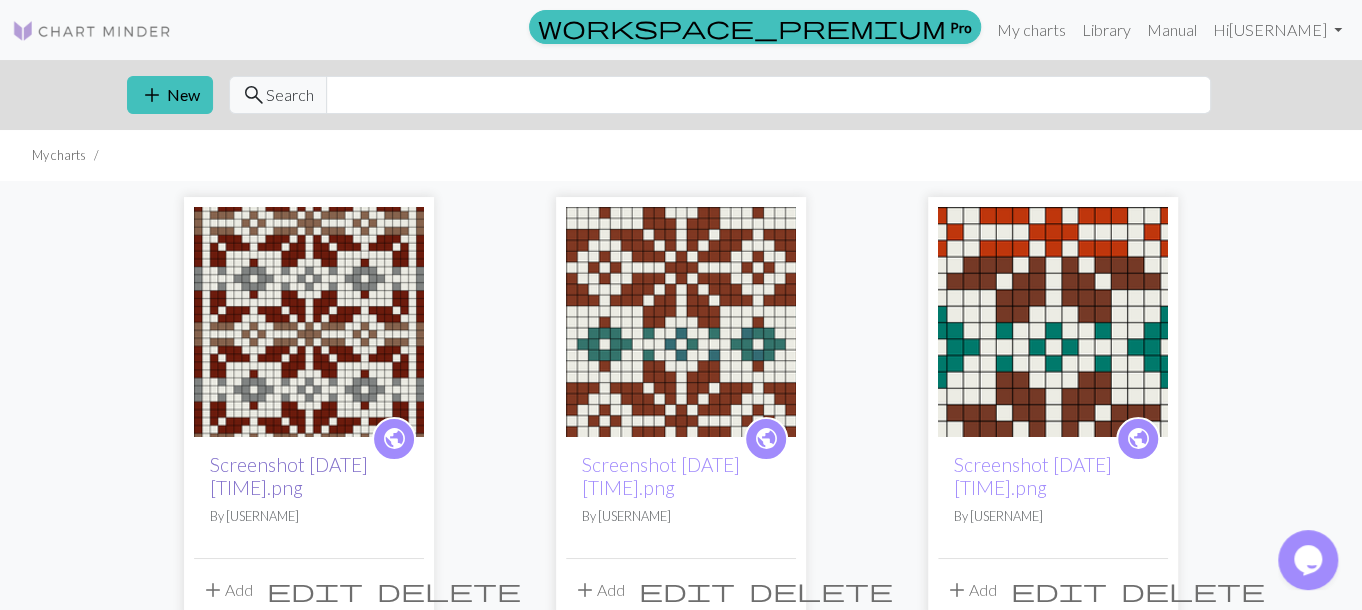 click on "Screenshot [DATE] [TIME].png" at bounding box center (289, 476) 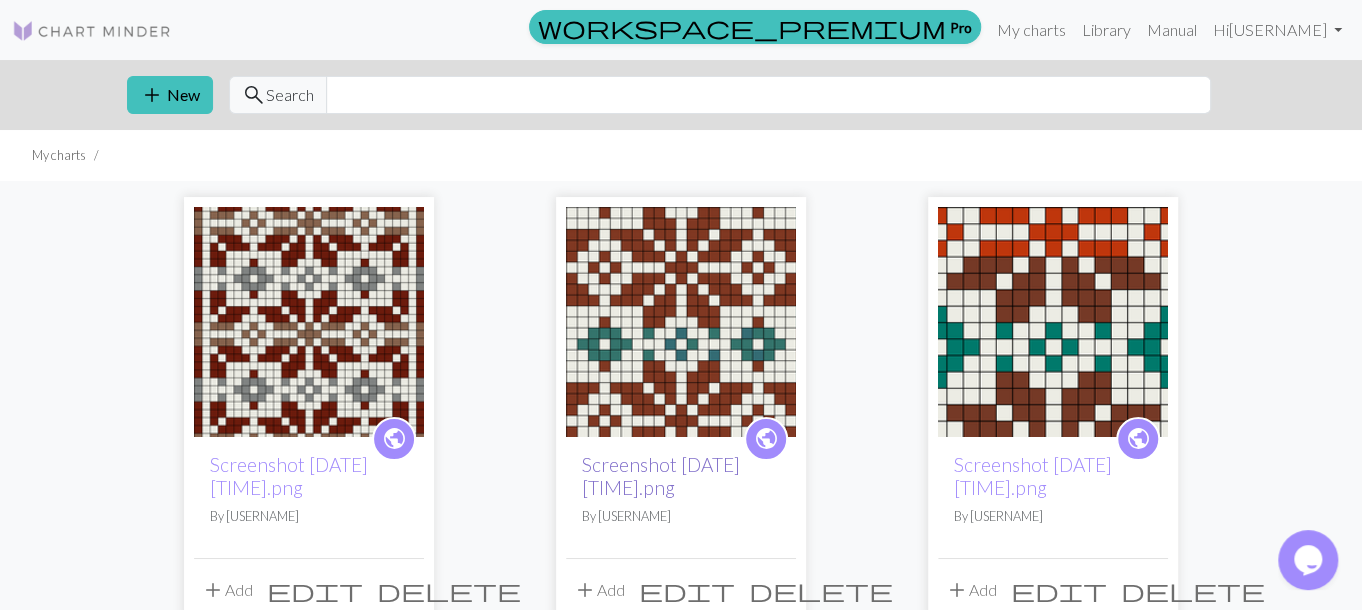 click on "Screenshot [DATE] [TIME].png" at bounding box center (661, 476) 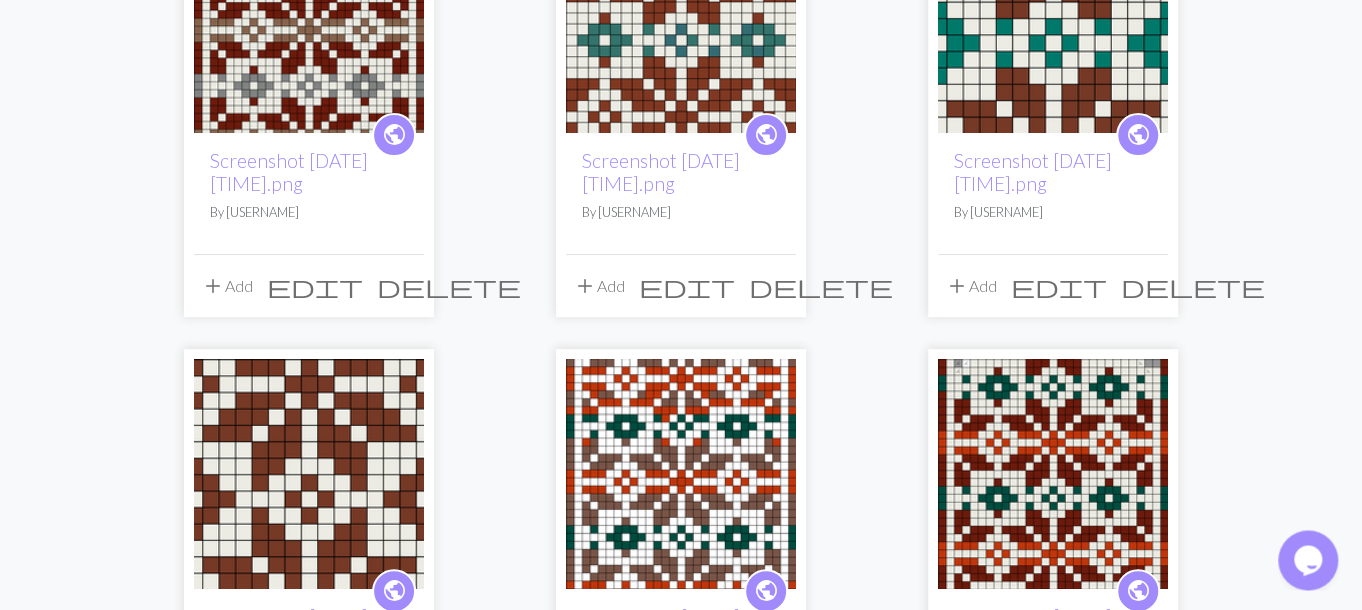 scroll, scrollTop: 396, scrollLeft: 0, axis: vertical 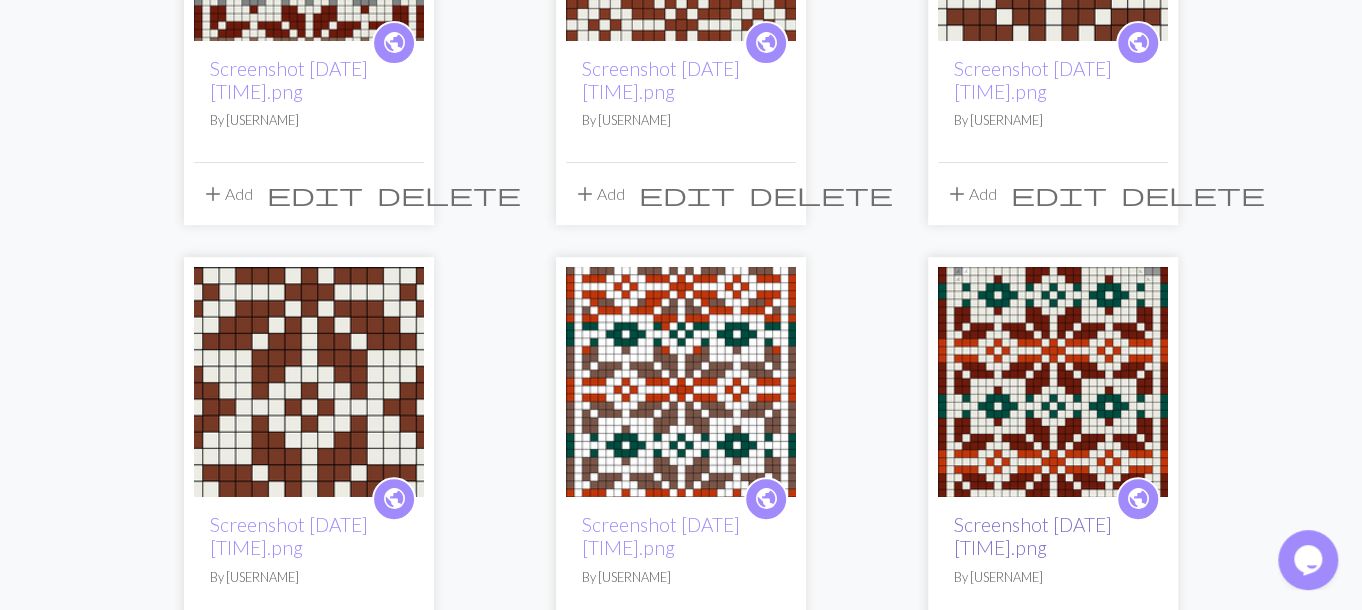 click on "Screenshot [DATE] [TIME].png" at bounding box center (1033, 536) 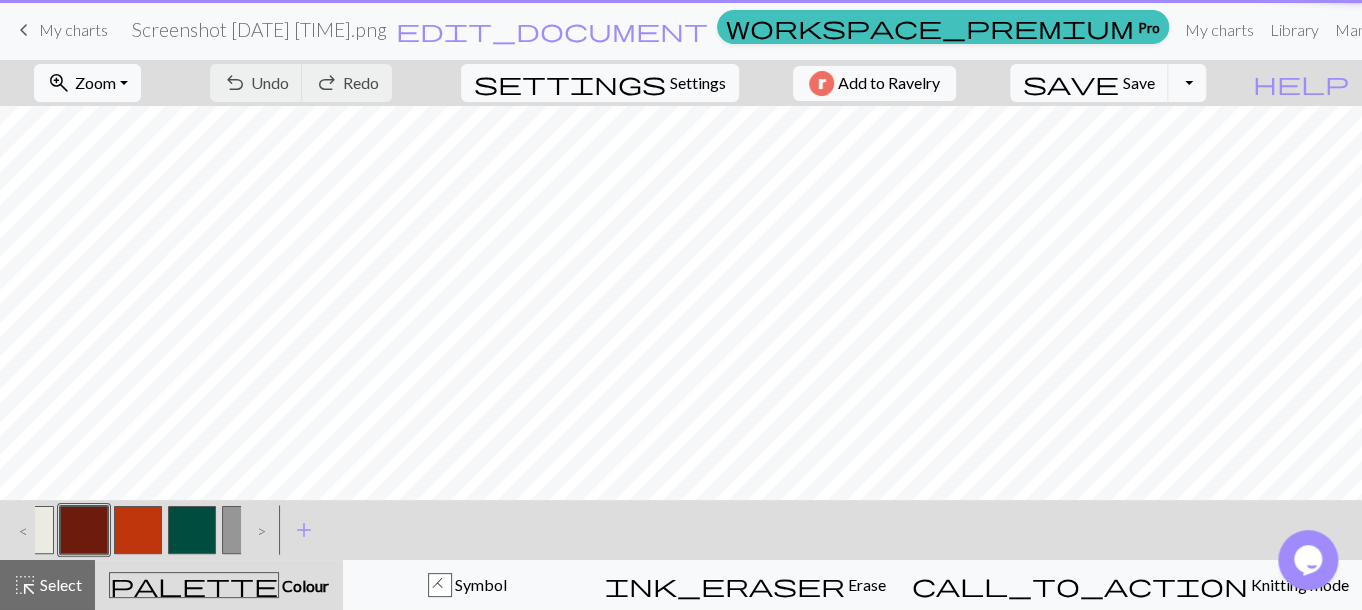 scroll, scrollTop: 0, scrollLeft: 0, axis: both 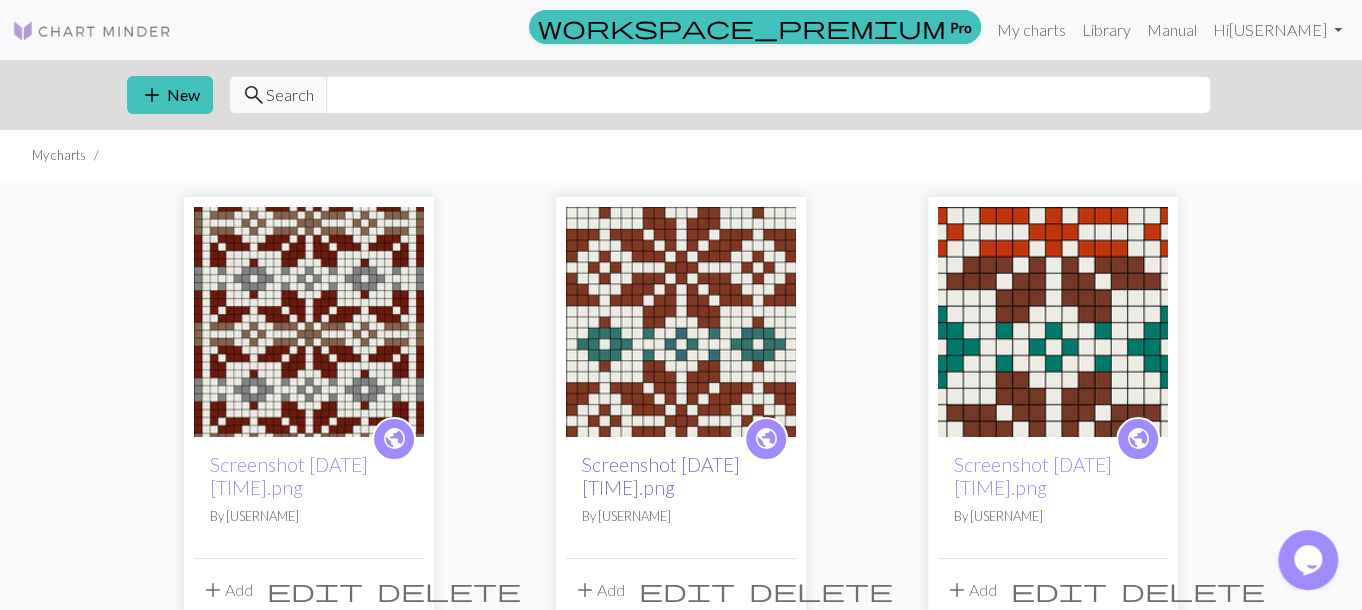 click on "Screenshot [DATE] [TIME].png" at bounding box center [661, 476] 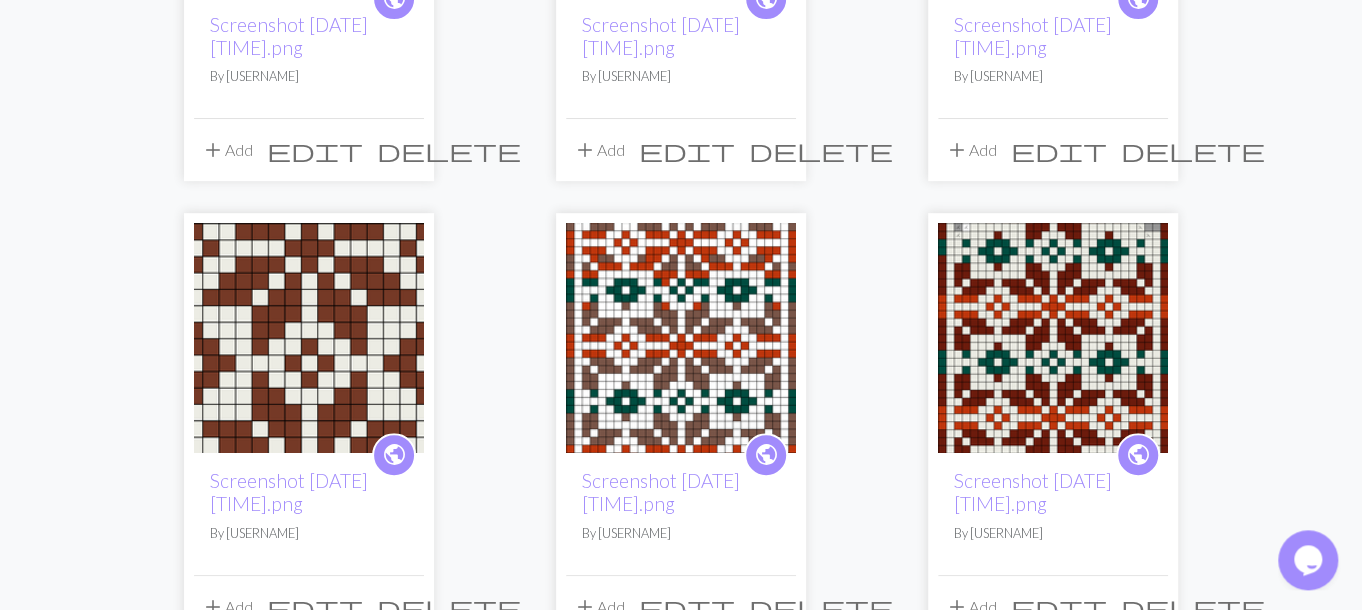 scroll, scrollTop: 430, scrollLeft: 0, axis: vertical 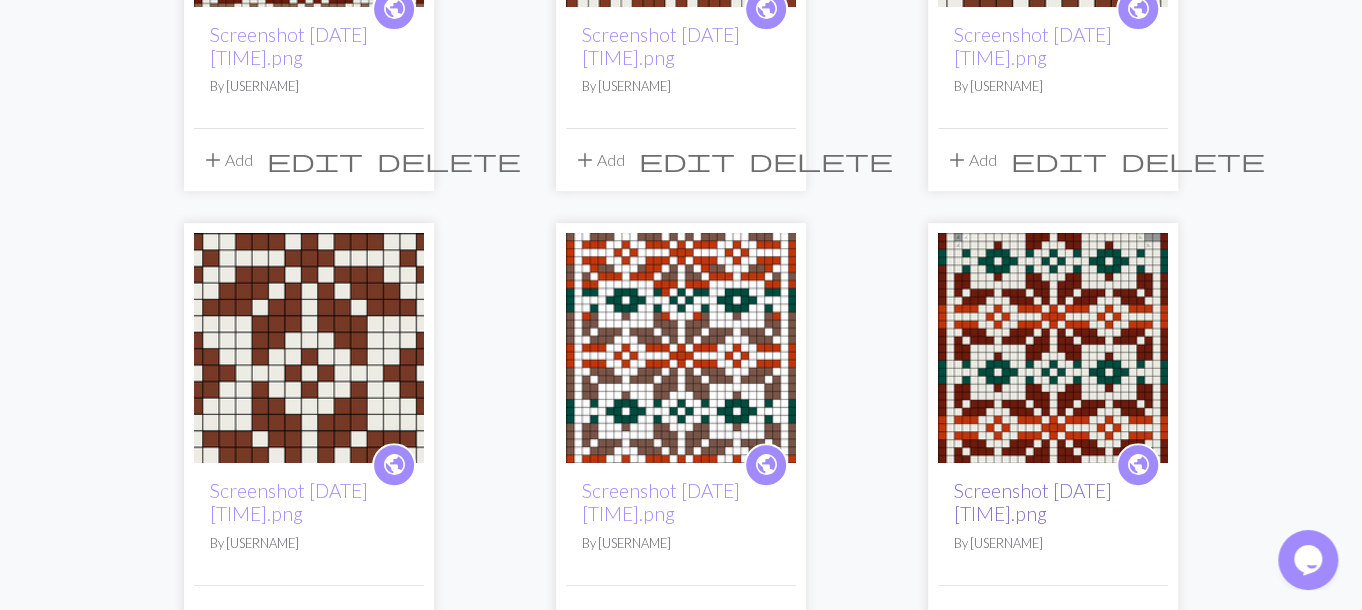 click on "Screenshot [DATE] [TIME].png" at bounding box center (1033, 502) 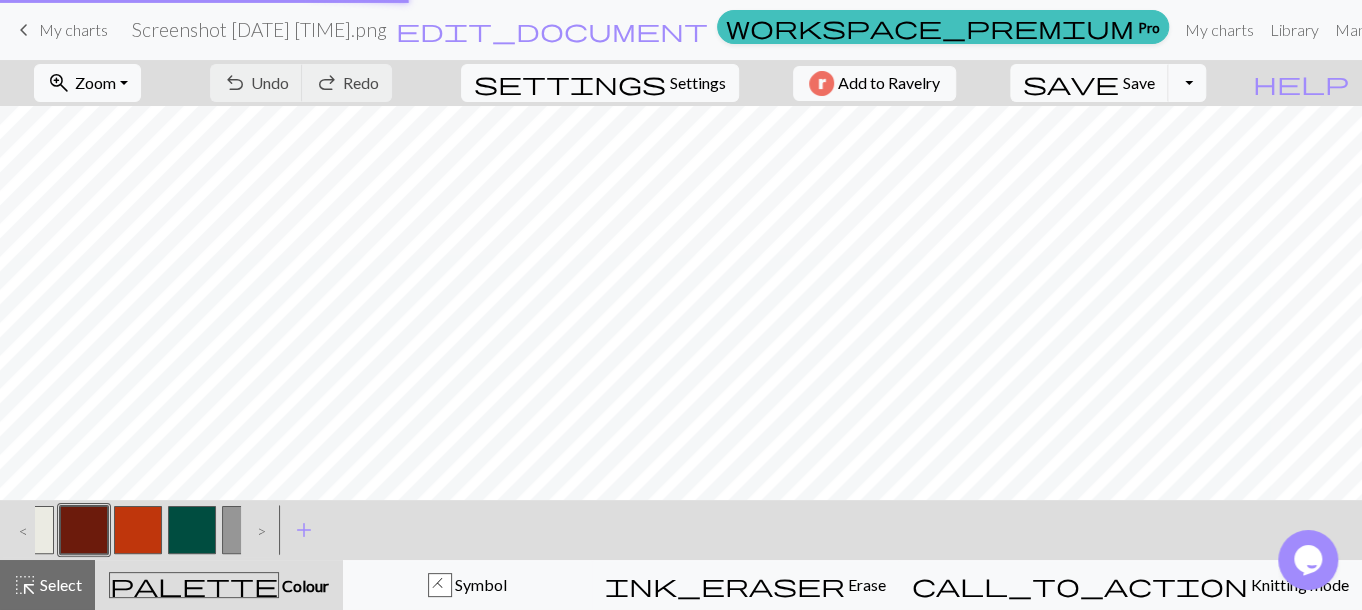 scroll, scrollTop: 0, scrollLeft: 0, axis: both 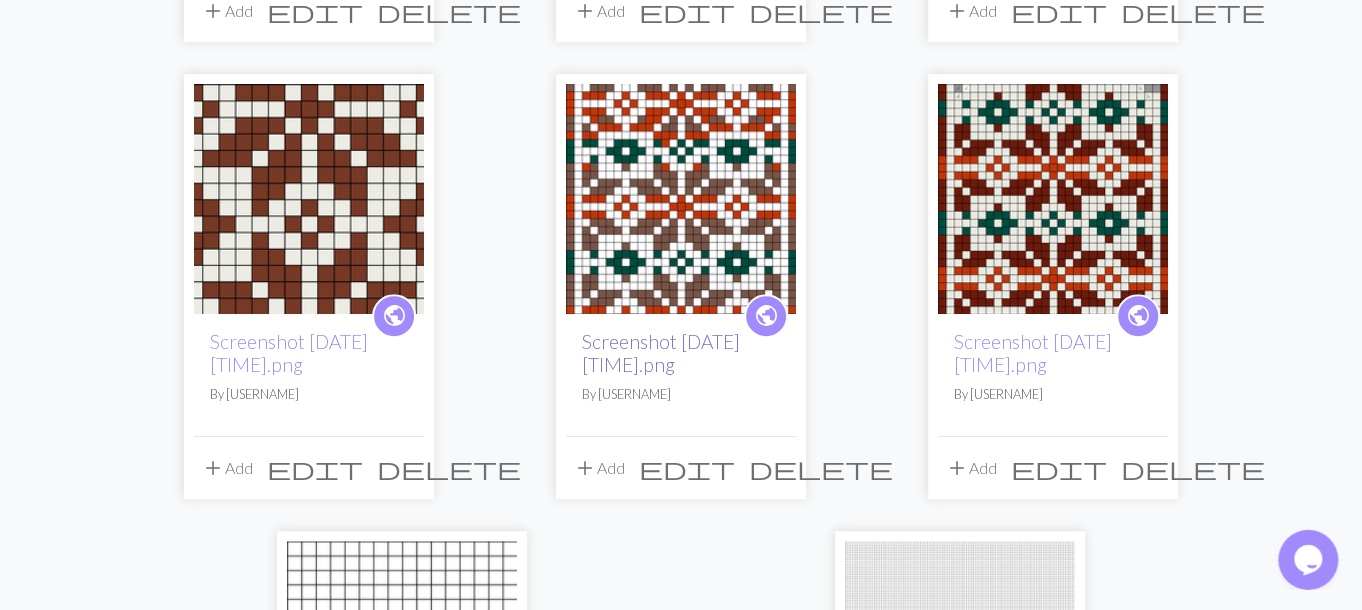 click on "Screenshot [DATE] [TIME].png" at bounding box center [661, 353] 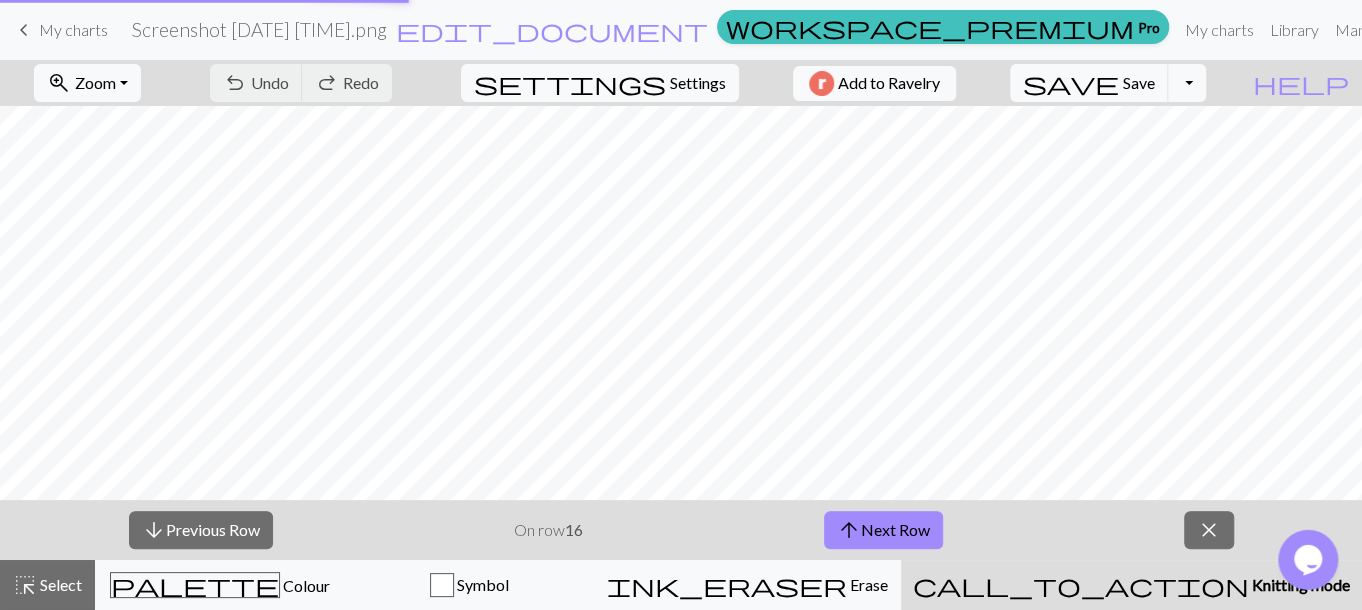 scroll, scrollTop: 0, scrollLeft: 0, axis: both 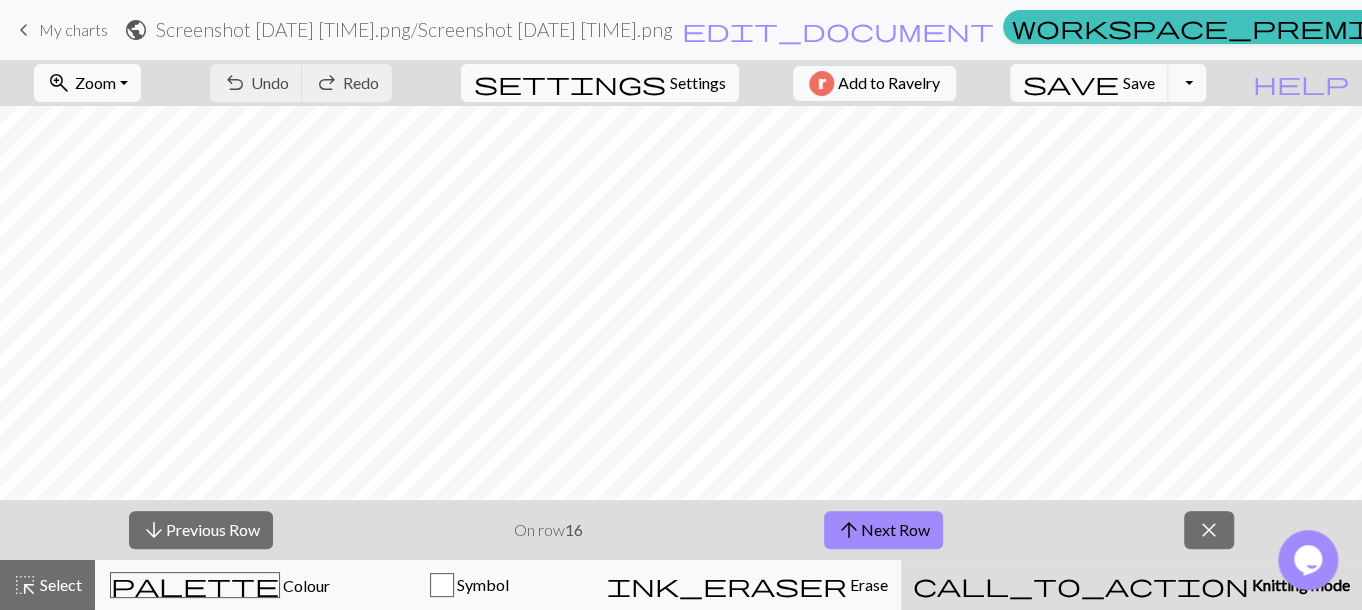 click on "Settings" at bounding box center (698, 83) 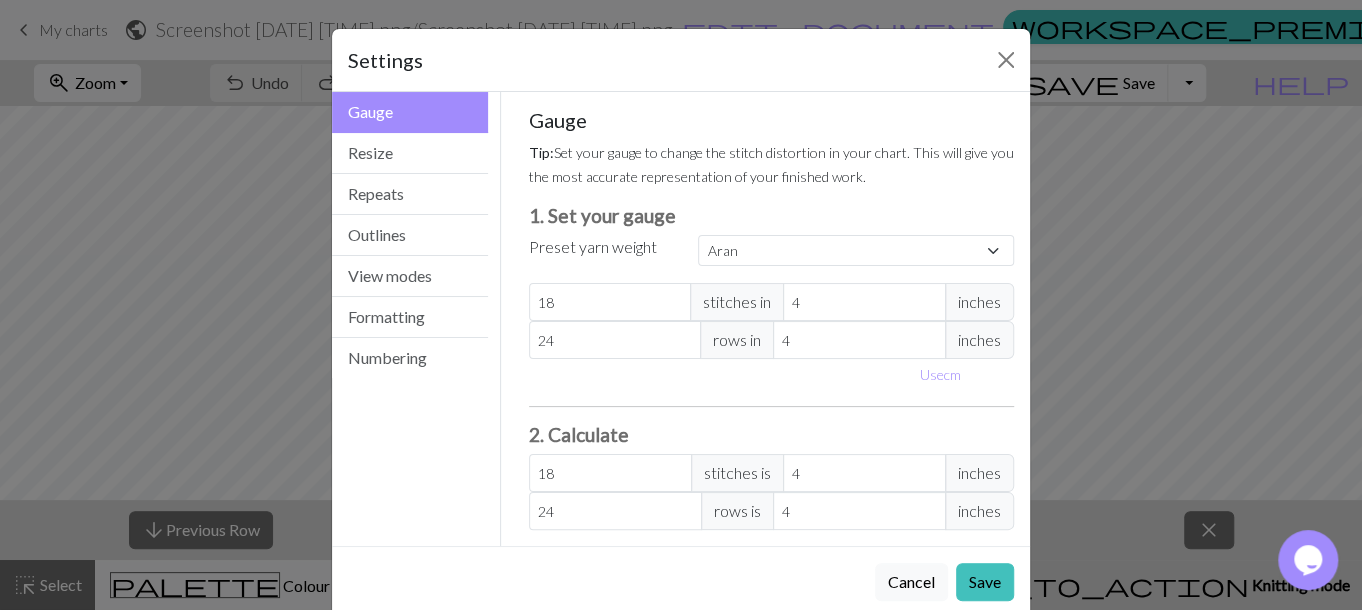 select on "custom" 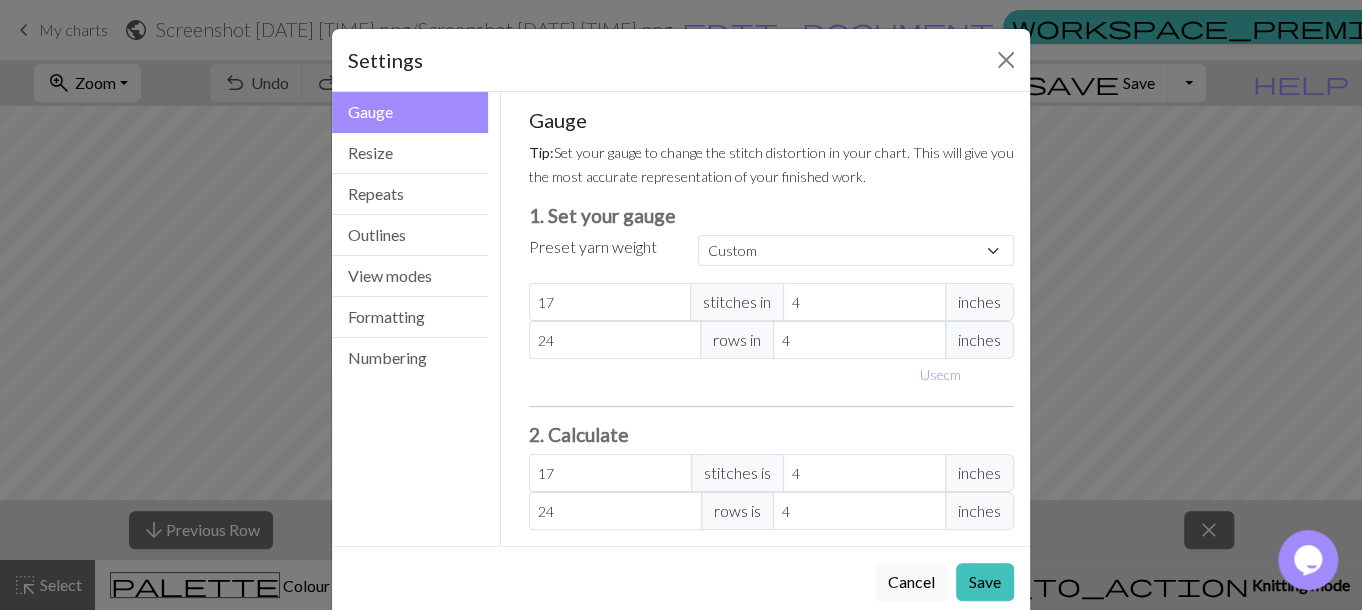 type on "17" 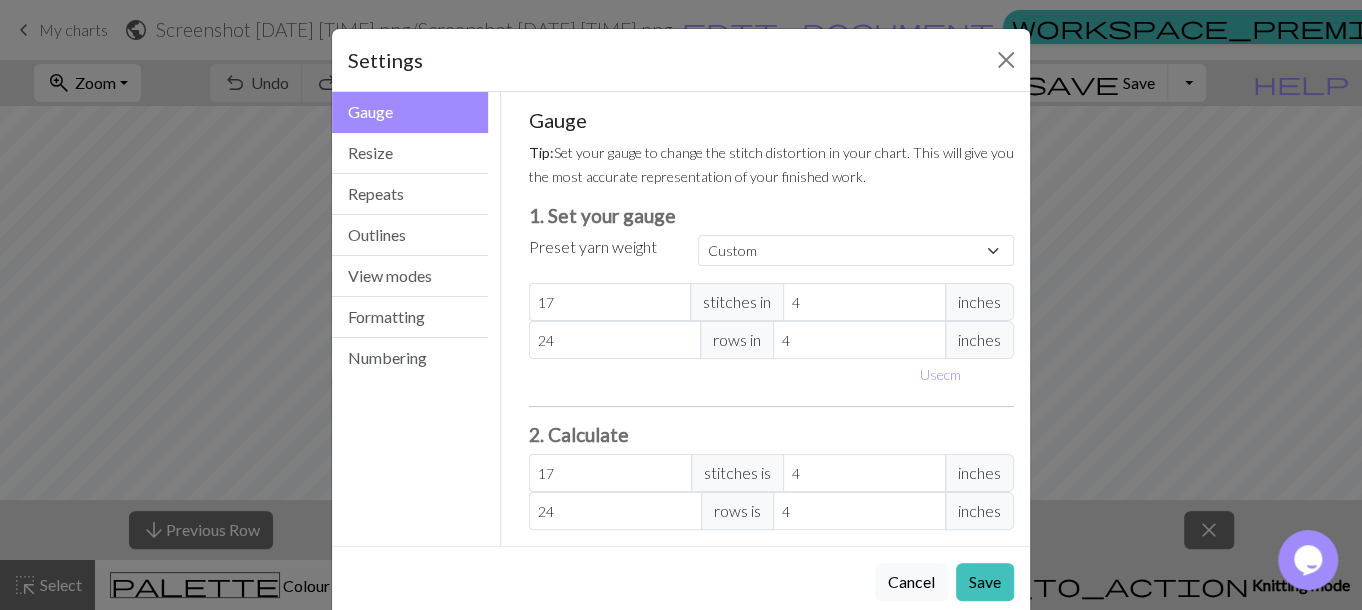 click on "17" at bounding box center [610, 302] 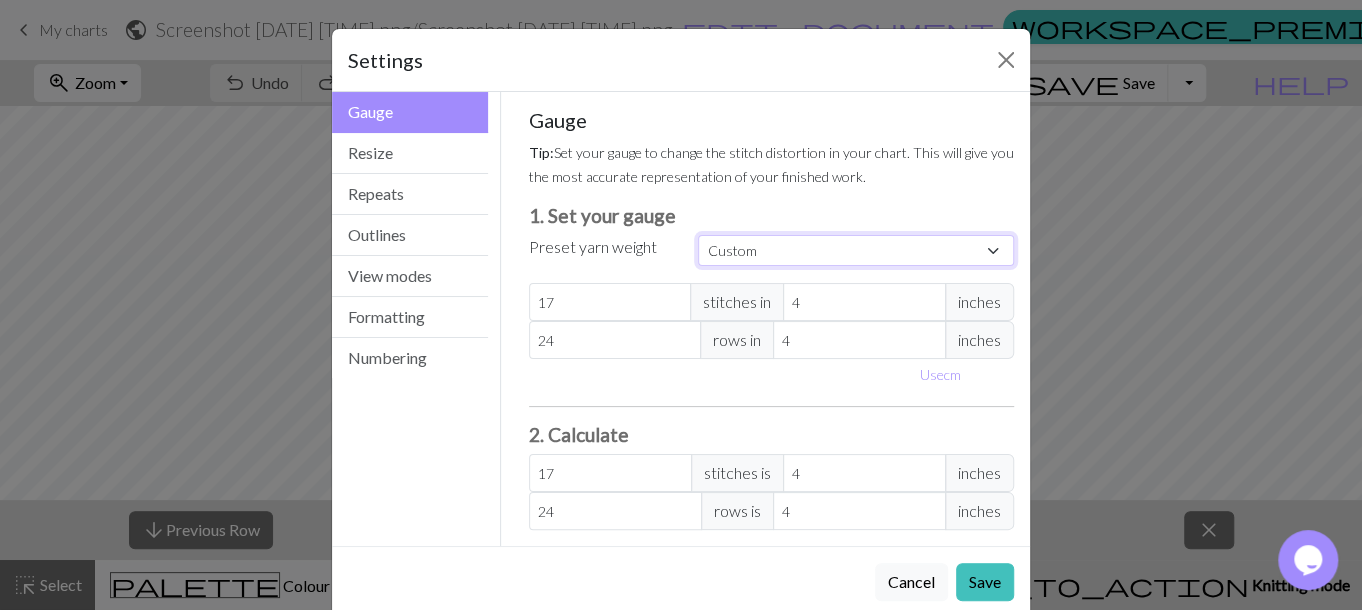 select on "fingering" 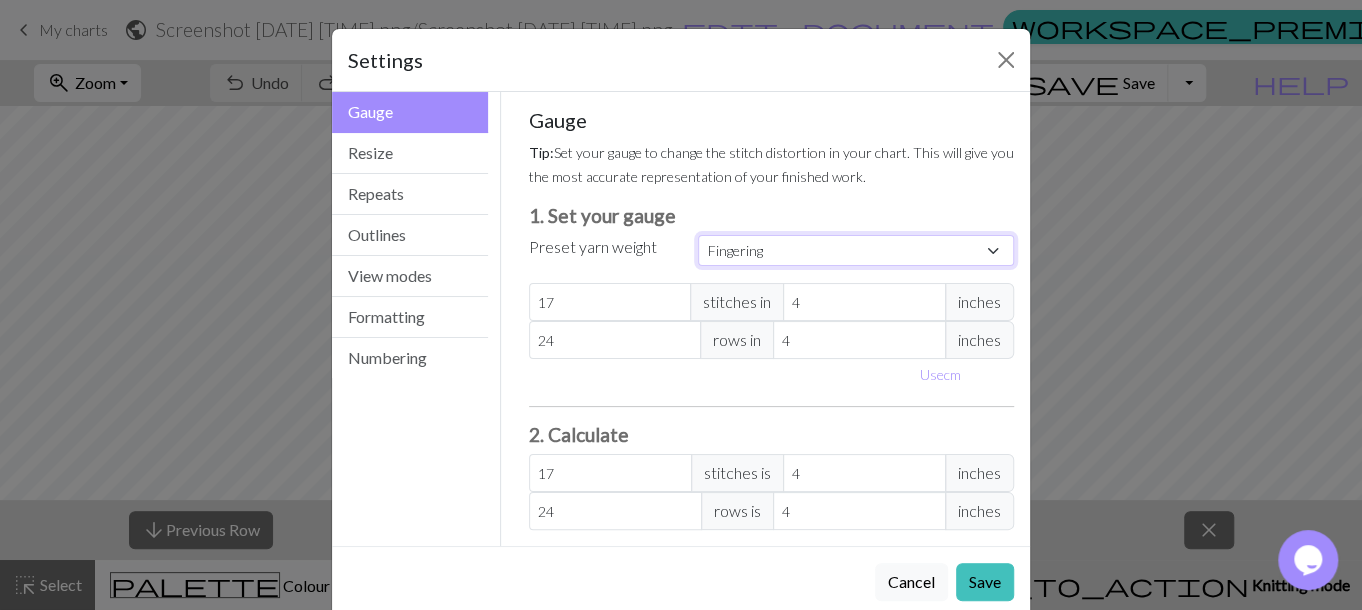 click on "Fingering" at bounding box center (0, 0) 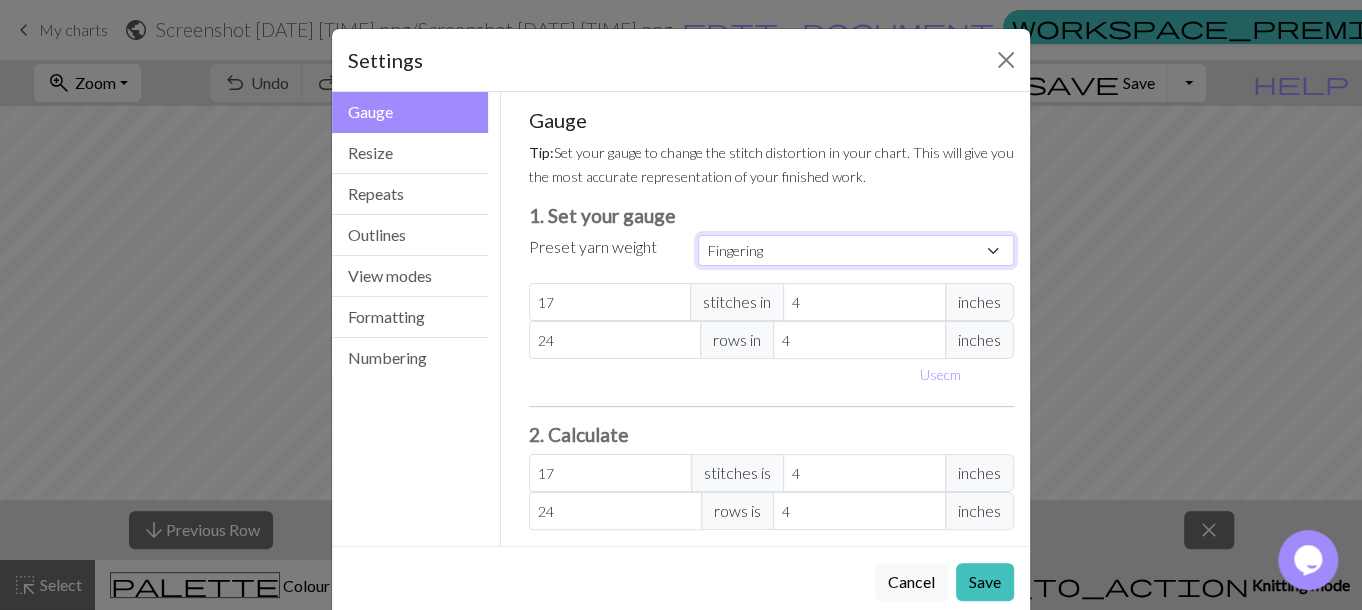 type on "36" 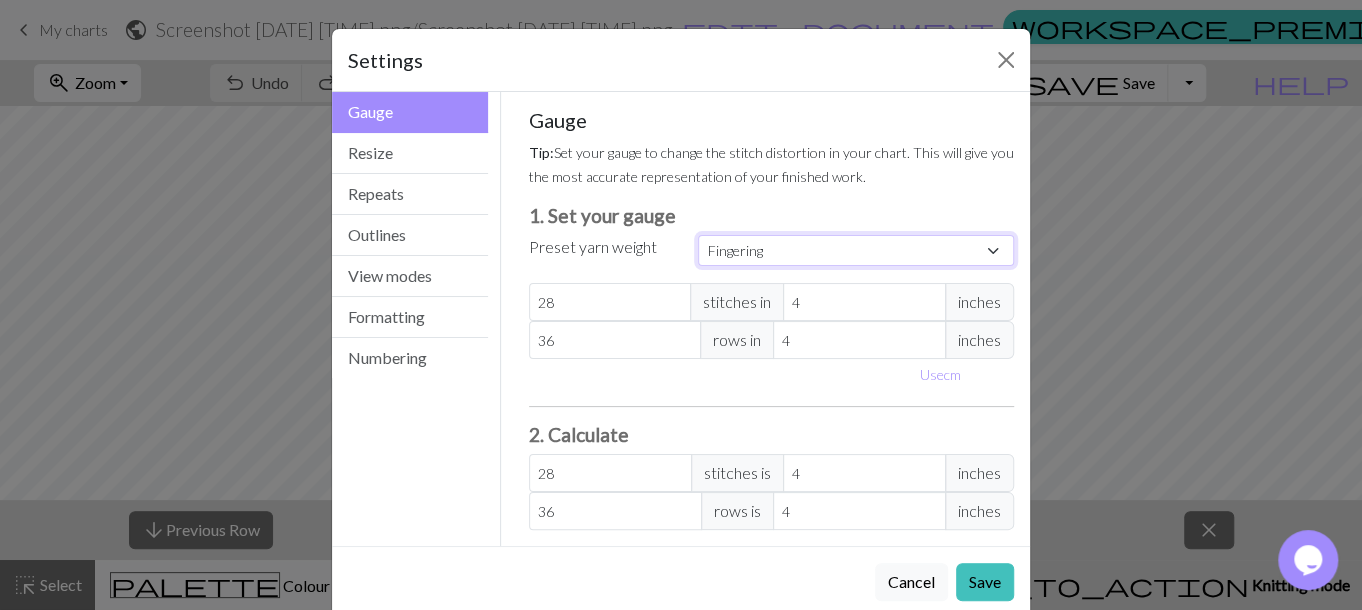 scroll, scrollTop: 32, scrollLeft: 0, axis: vertical 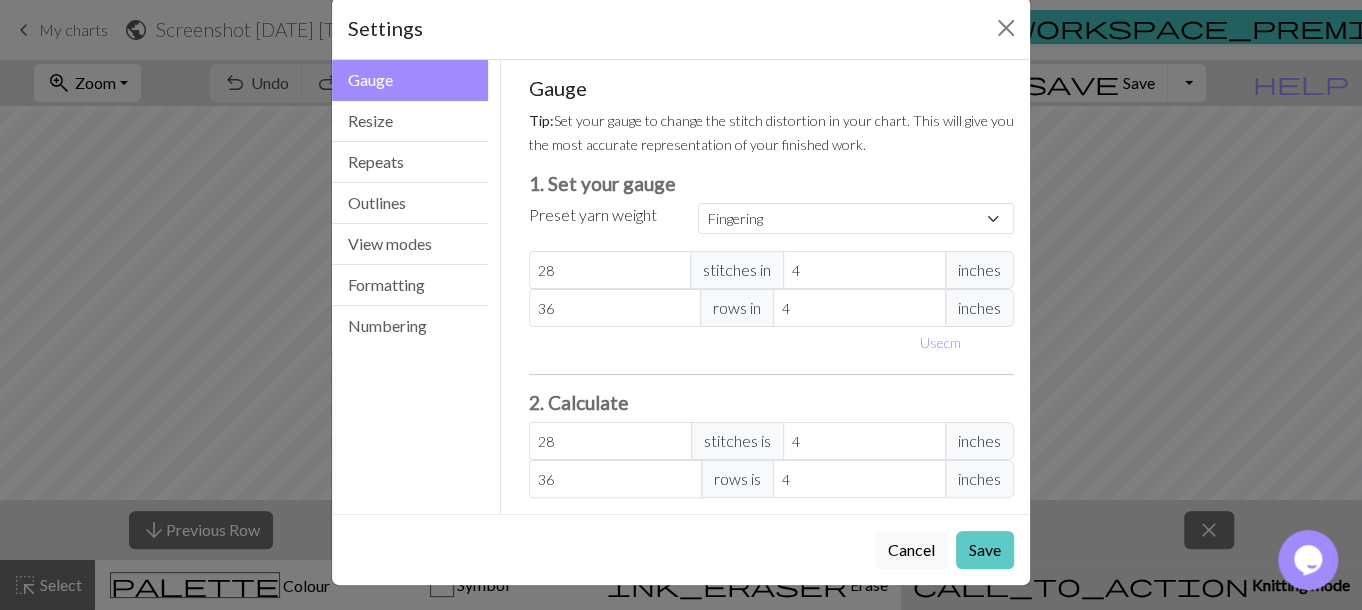 click on "Save" at bounding box center [985, 550] 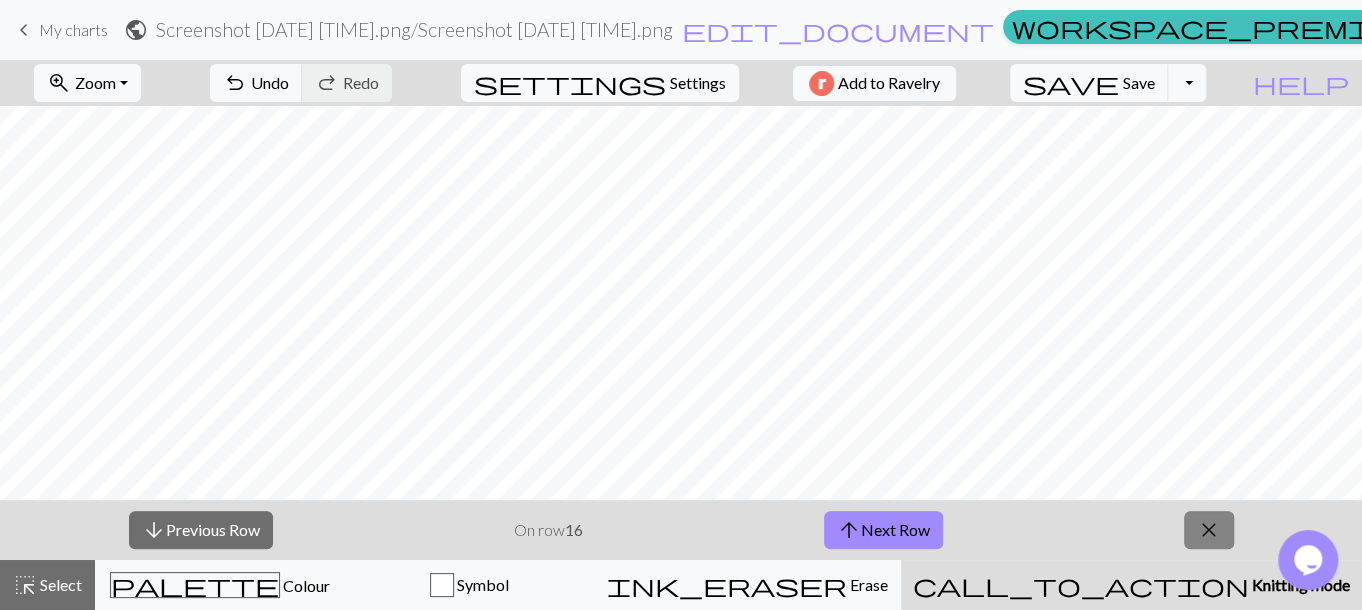click on "close" at bounding box center (1209, 530) 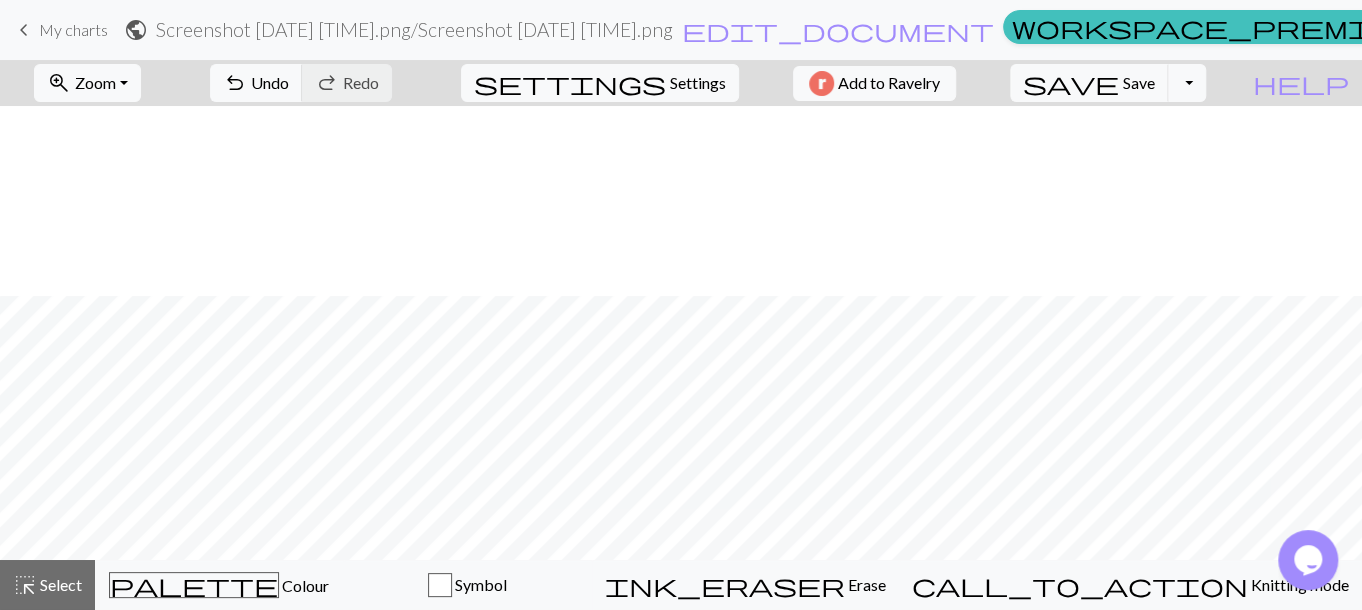 scroll, scrollTop: 190, scrollLeft: 0, axis: vertical 